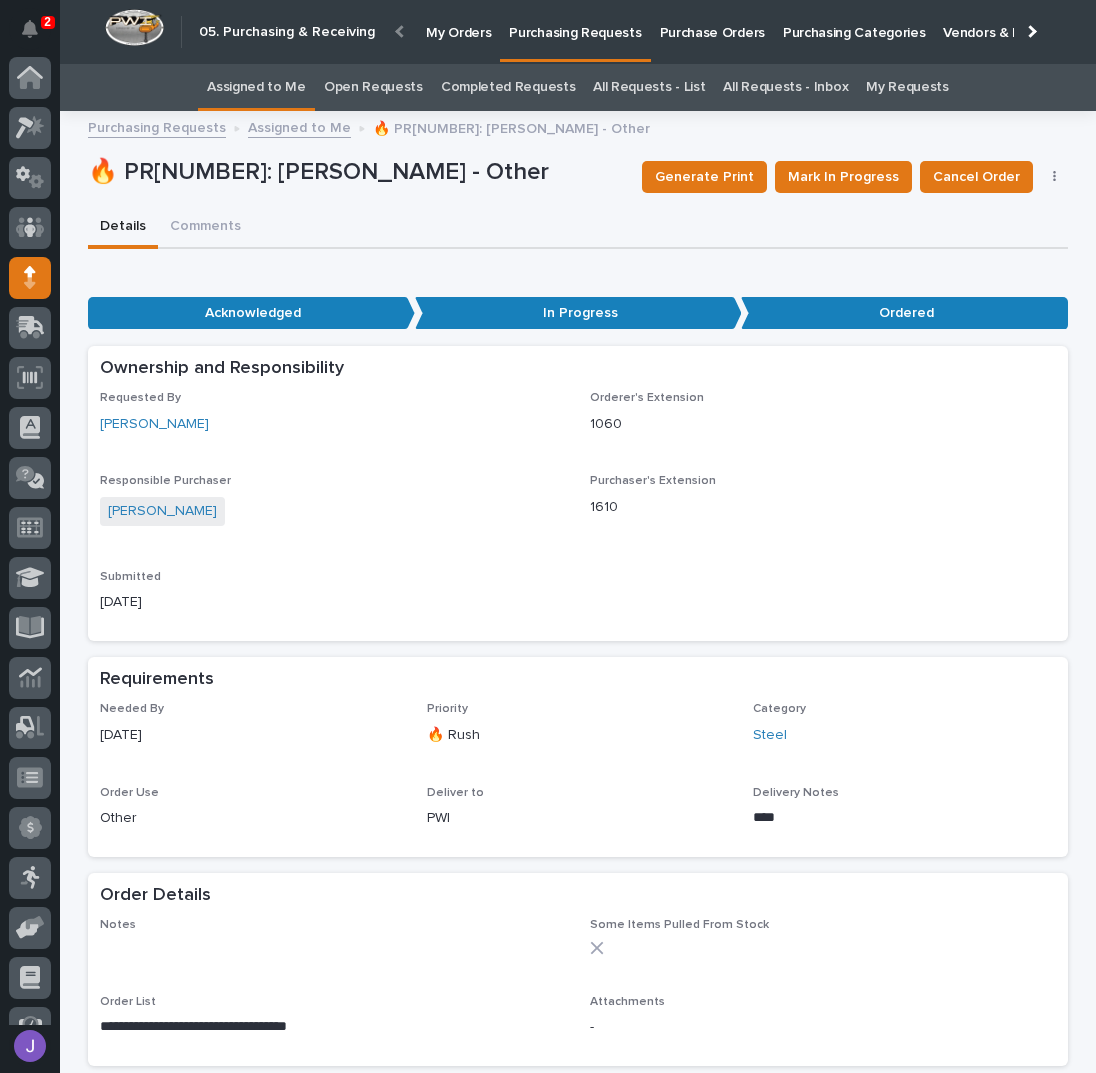 scroll, scrollTop: 0, scrollLeft: 0, axis: both 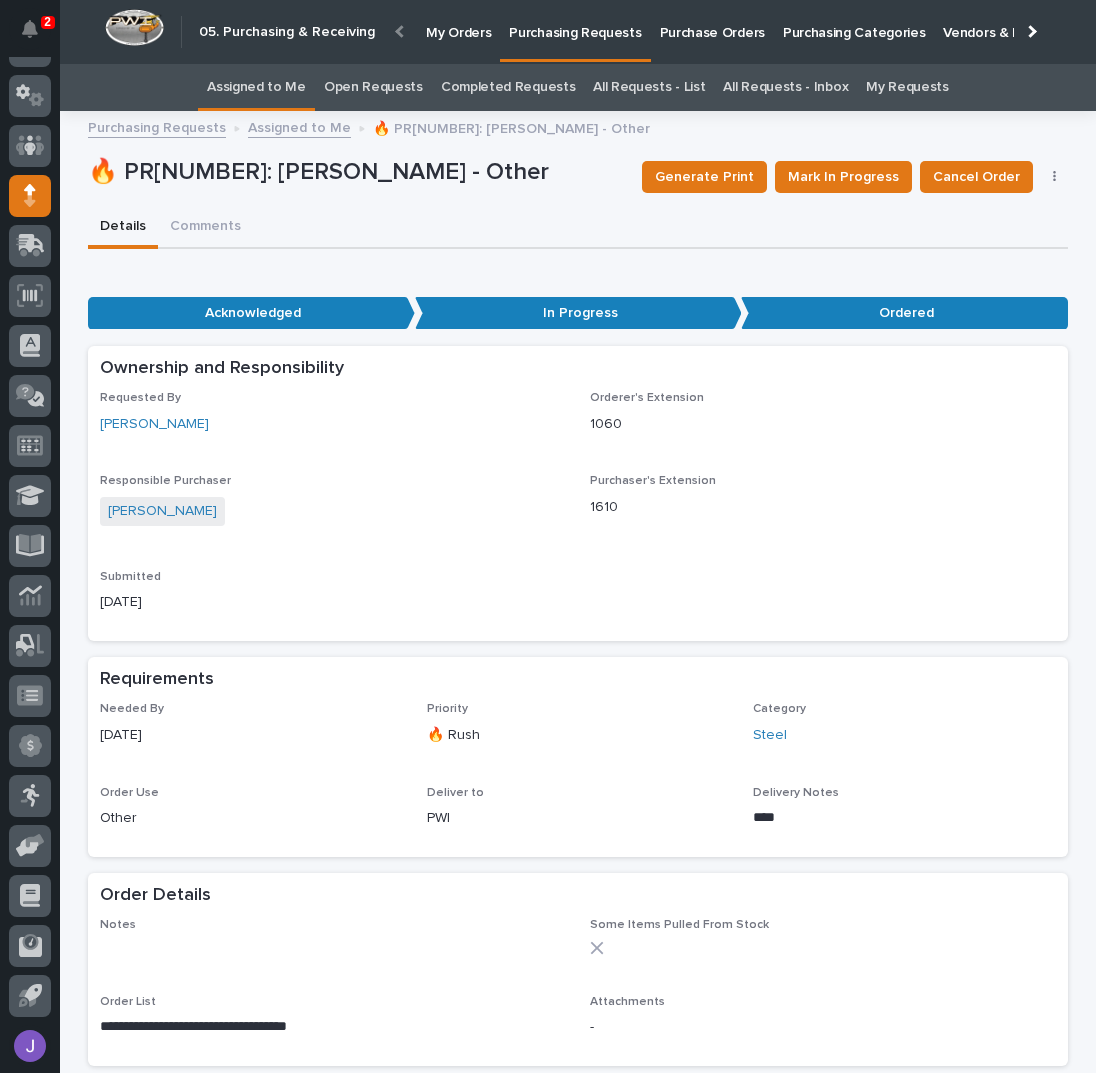 click on "Purchase Orders" at bounding box center (712, 21) 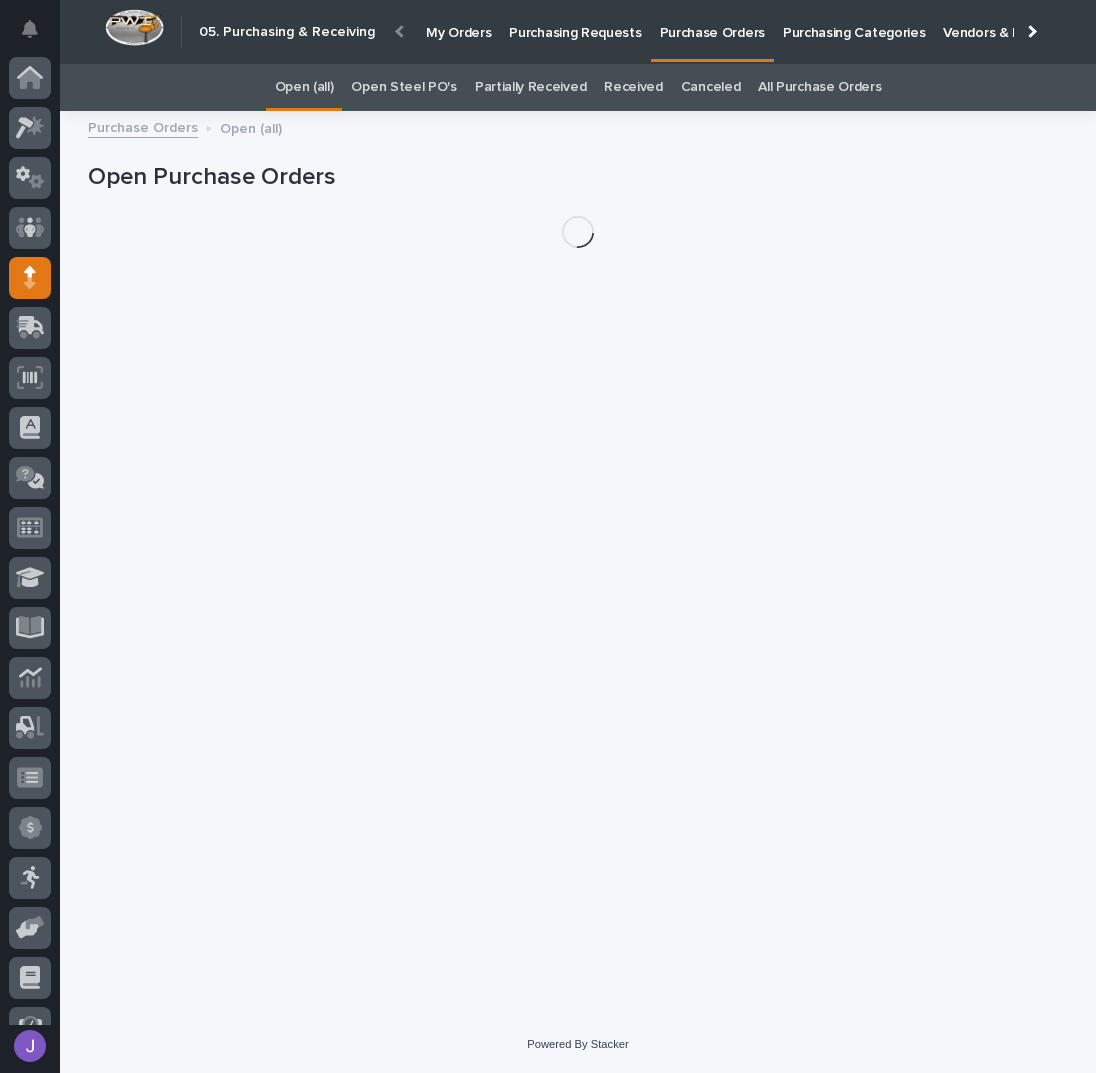 scroll, scrollTop: 82, scrollLeft: 0, axis: vertical 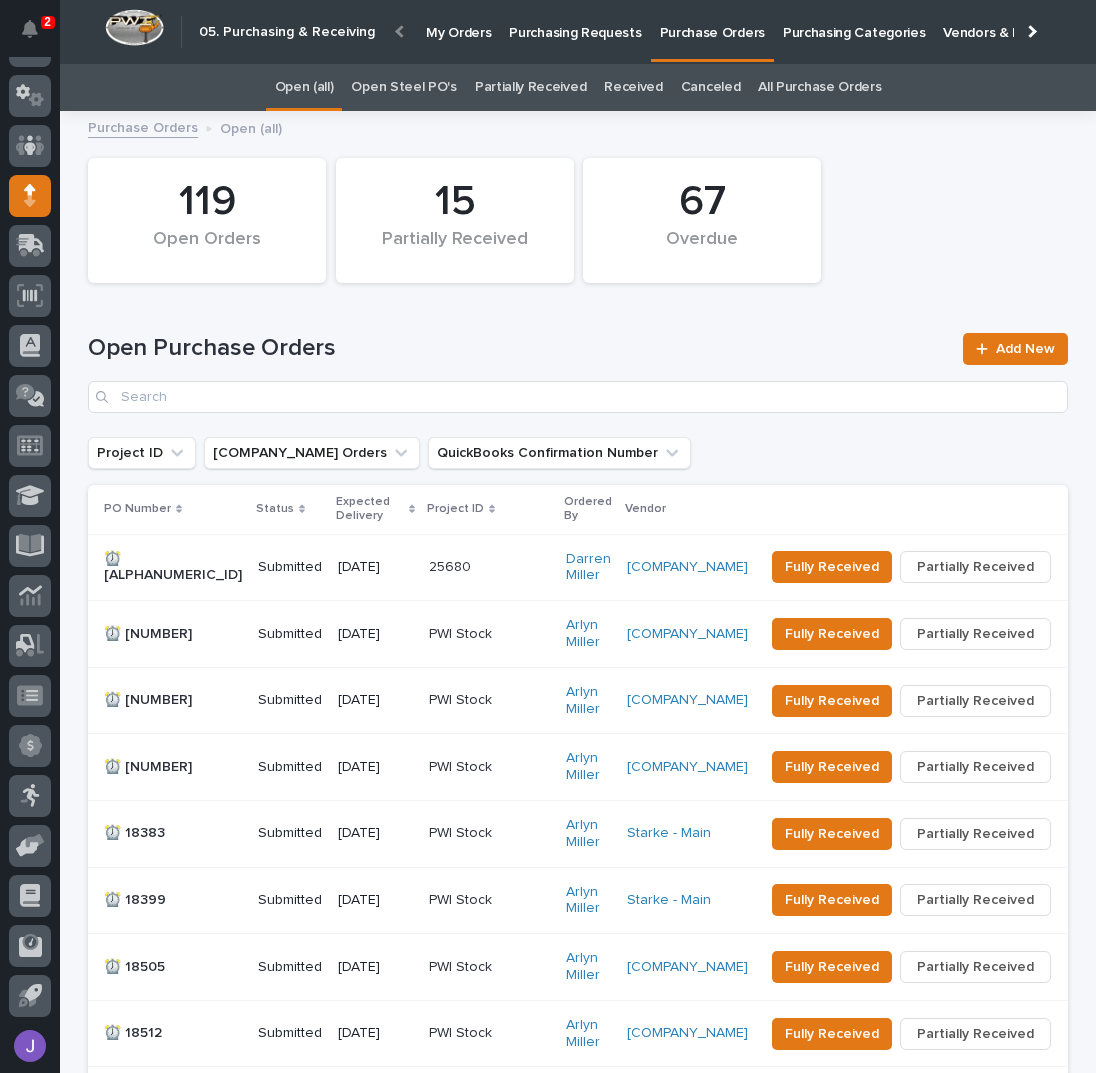 click on "All Purchase Orders" at bounding box center [819, 87] 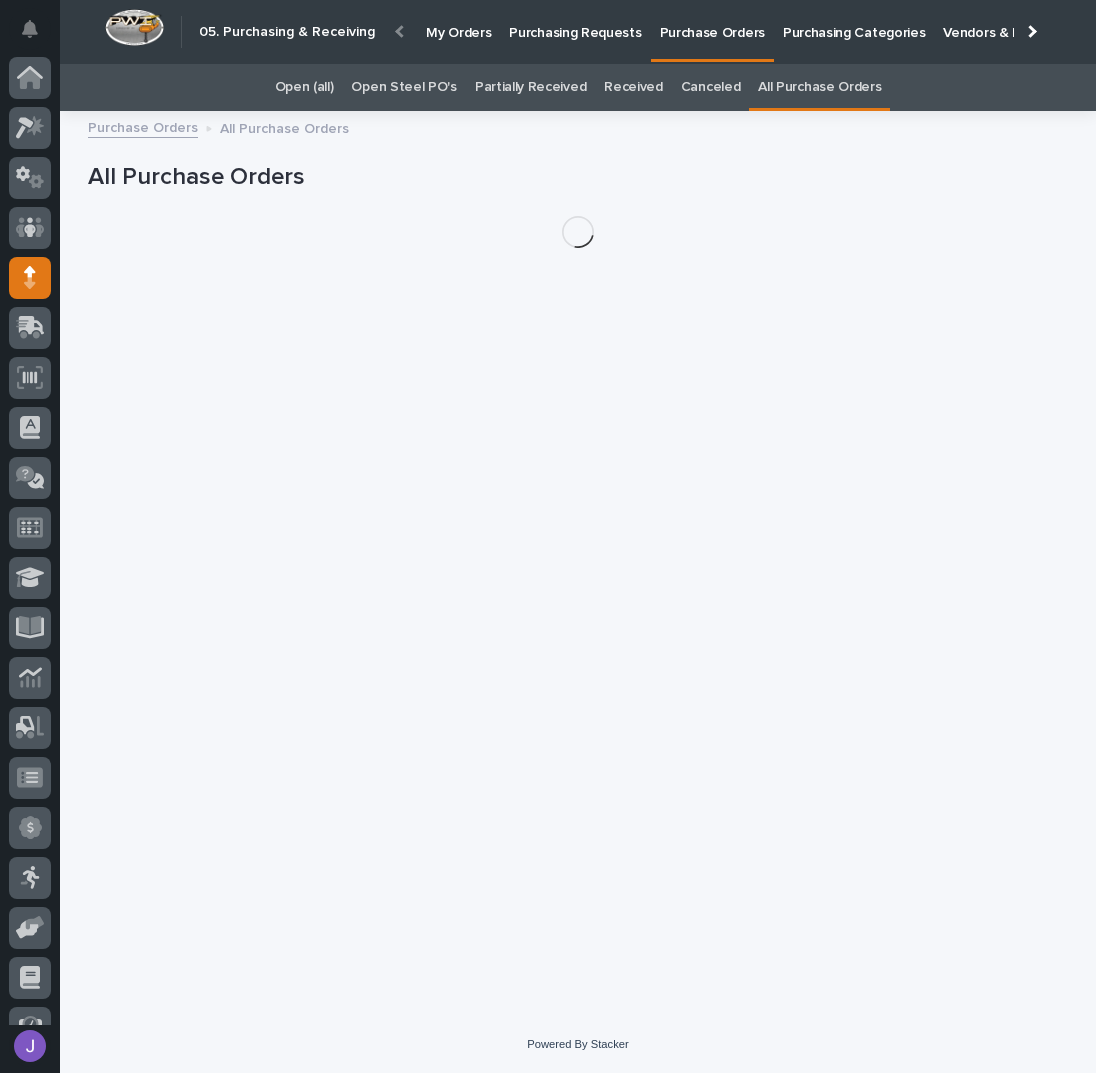 scroll, scrollTop: 82, scrollLeft: 0, axis: vertical 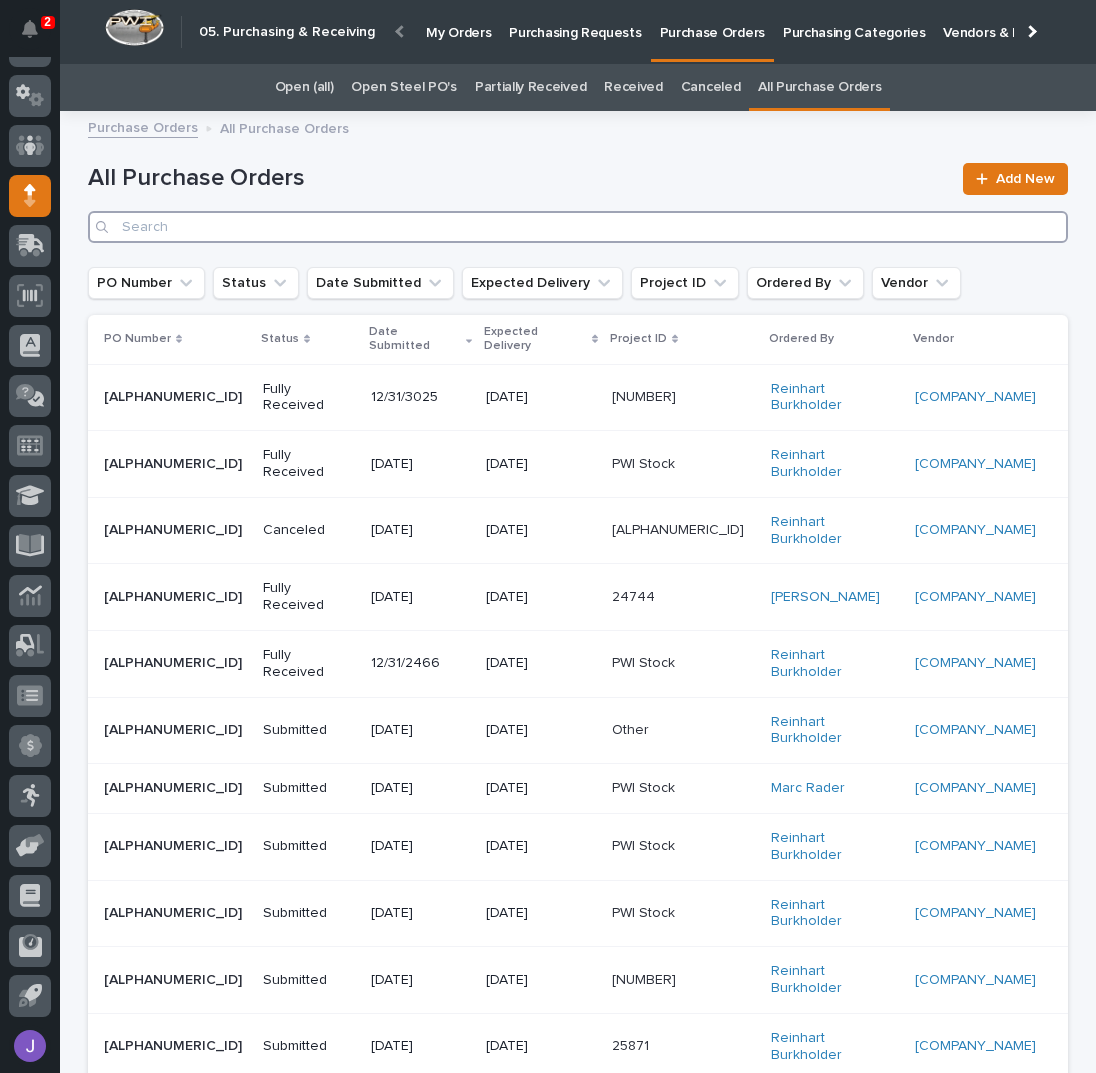 click at bounding box center (578, 227) 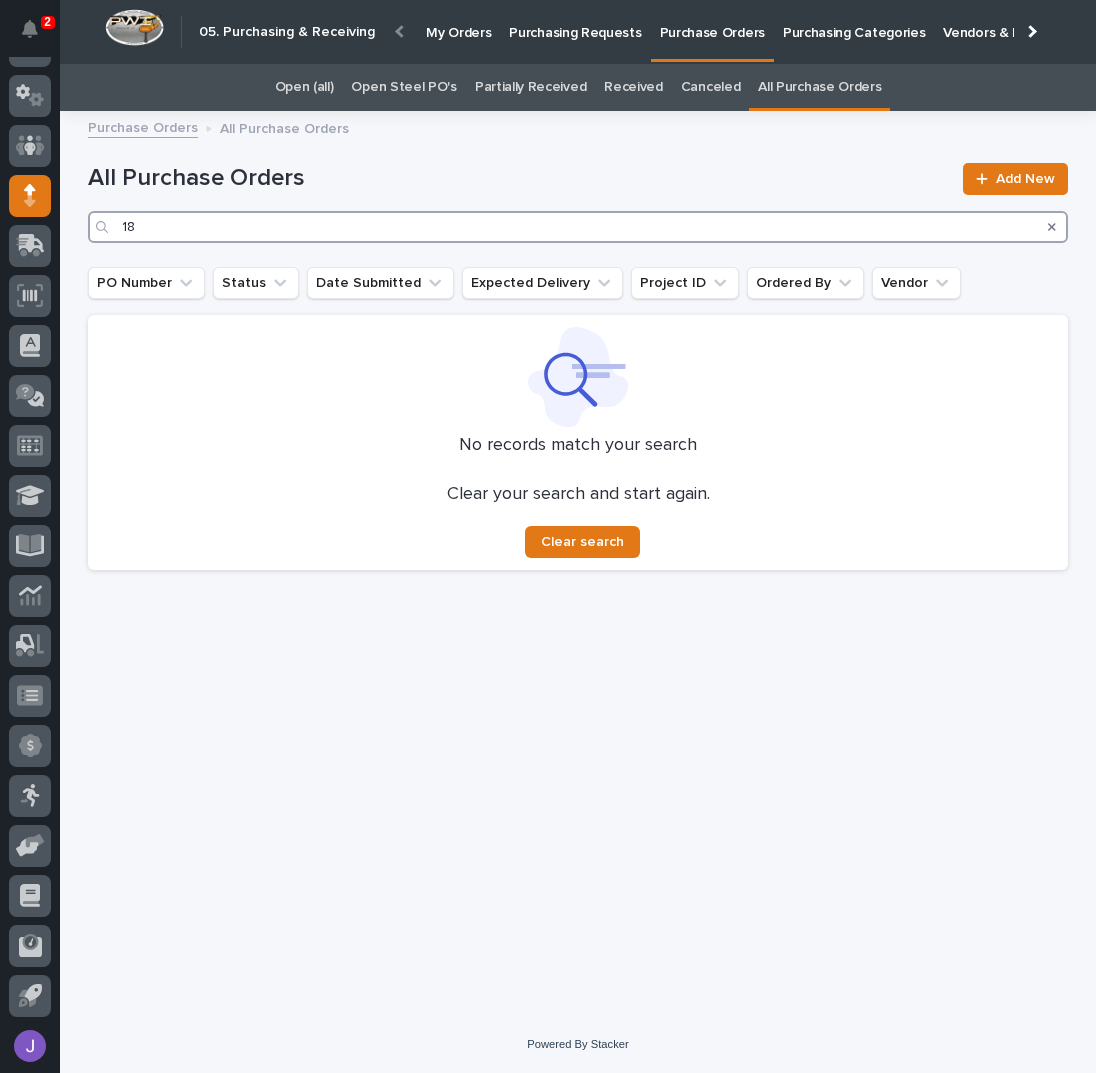 type on "1" 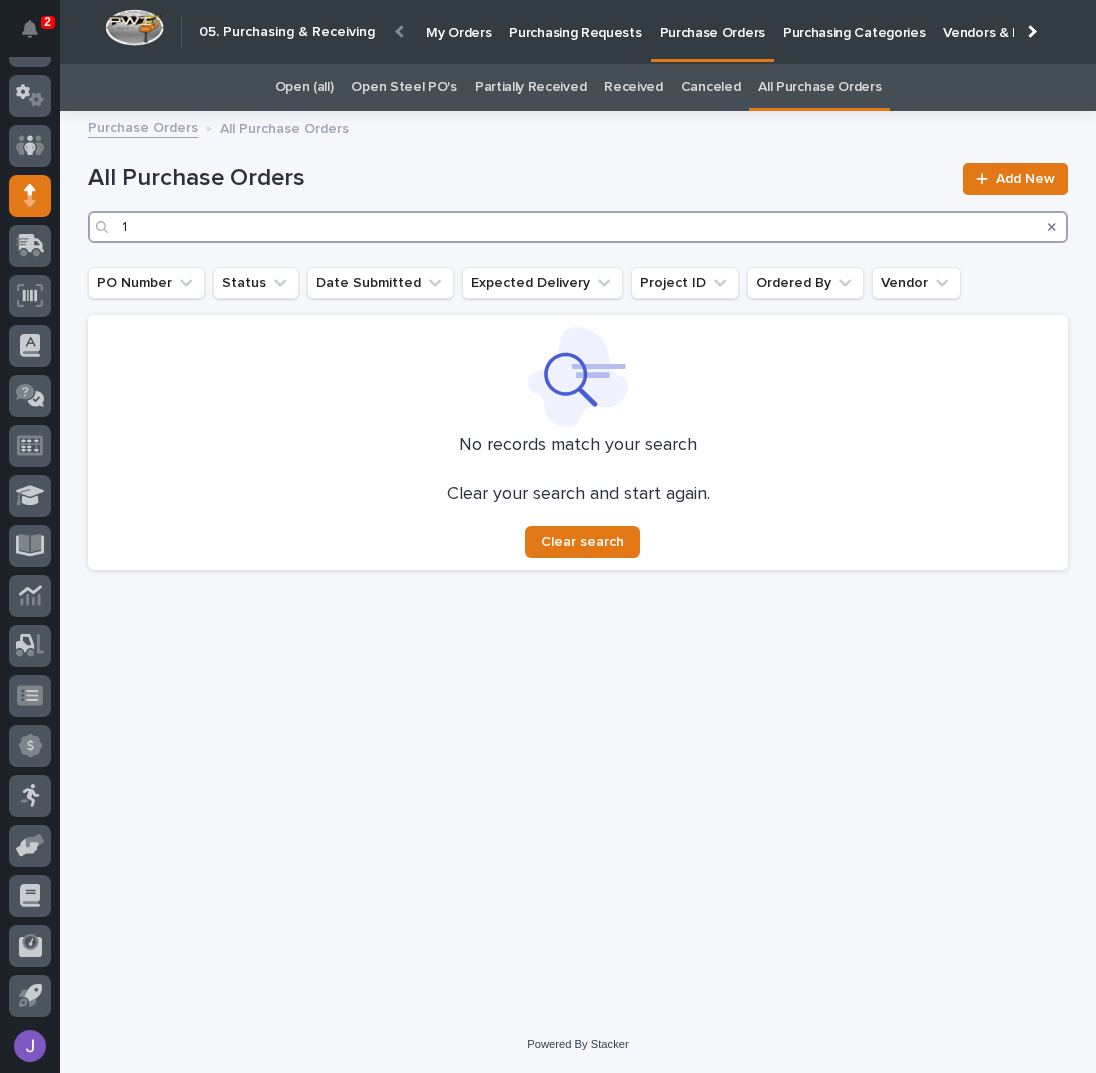 type 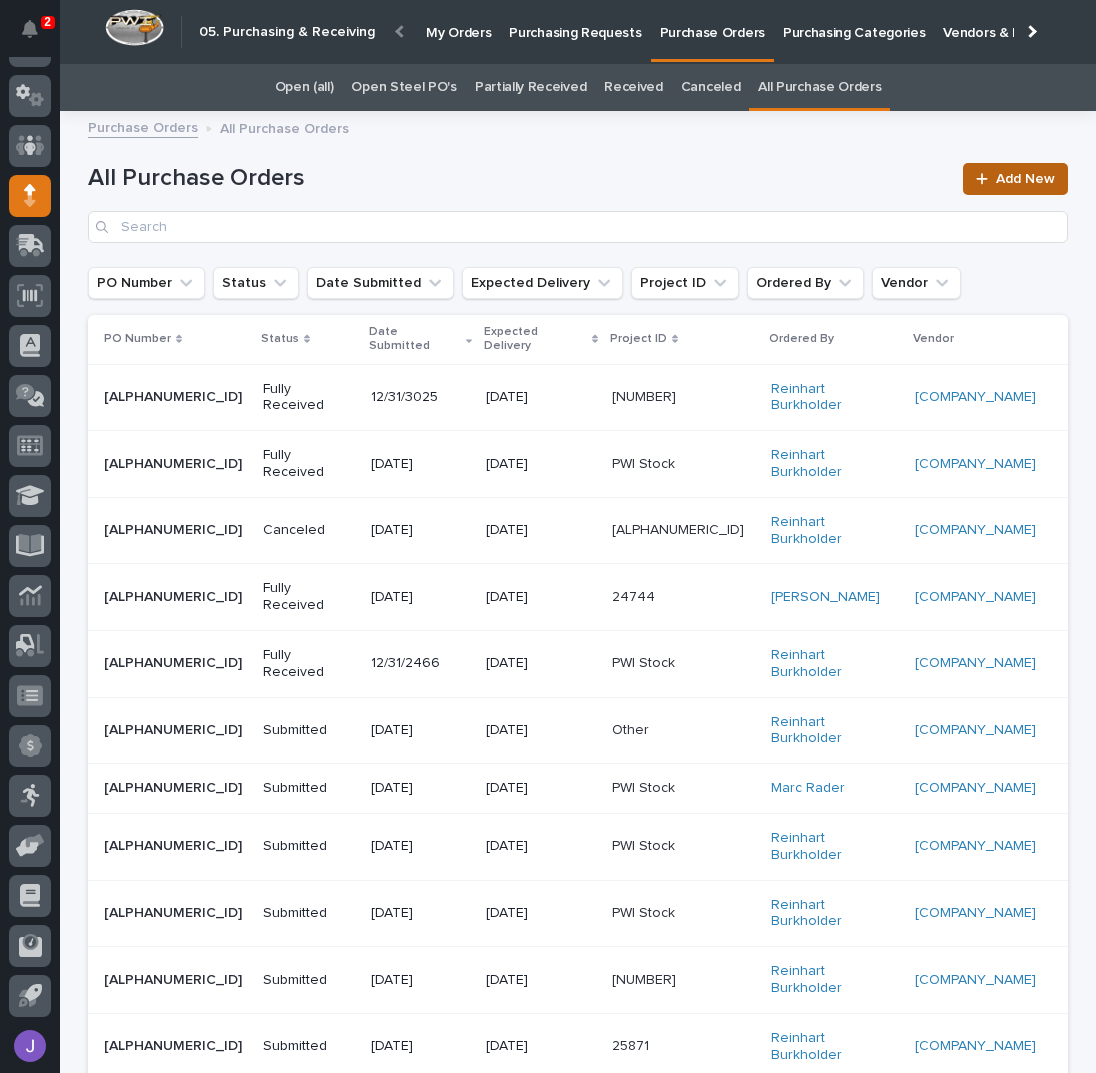 click on "Add New" at bounding box center [1015, 179] 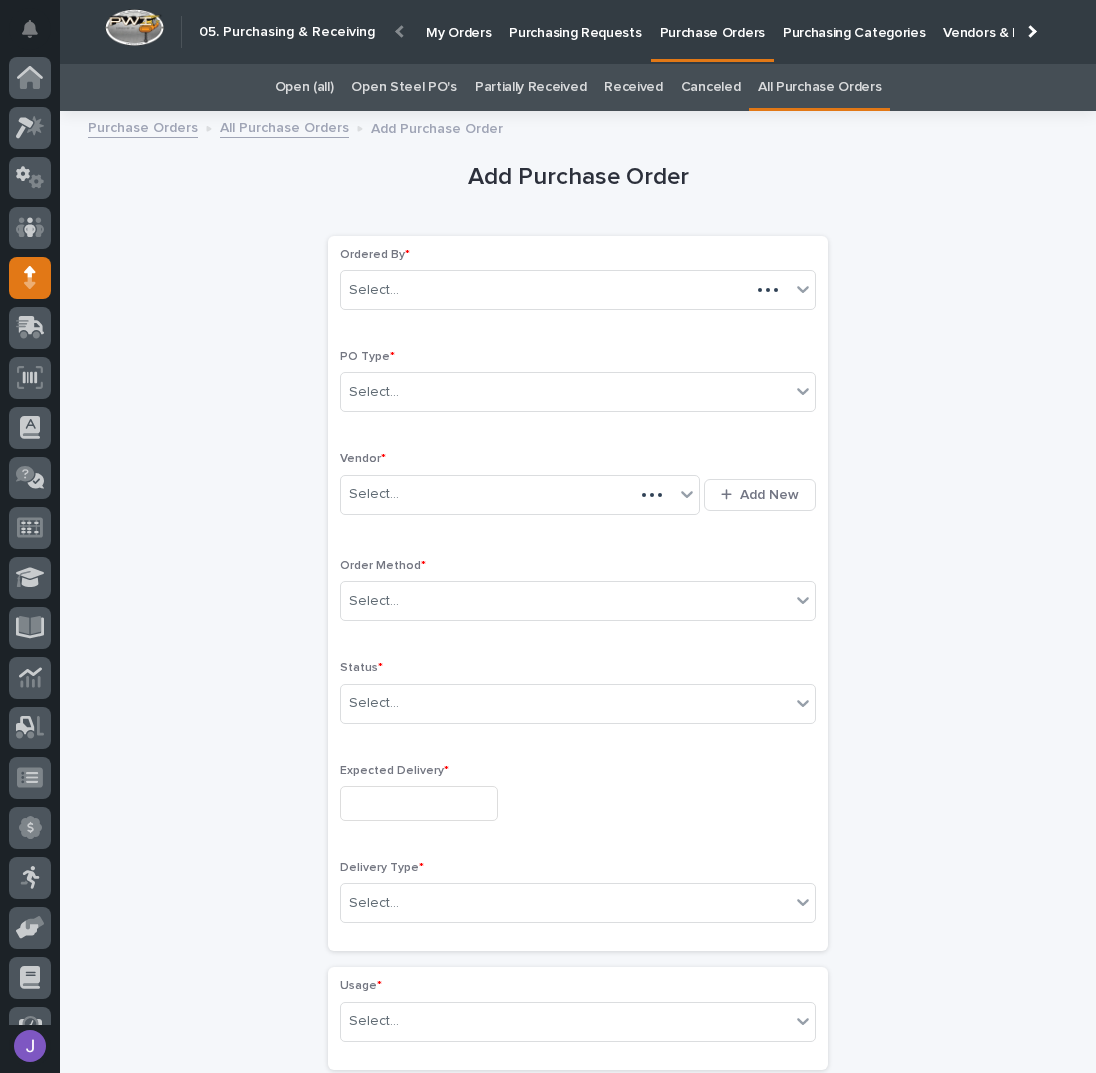scroll, scrollTop: 48, scrollLeft: 0, axis: vertical 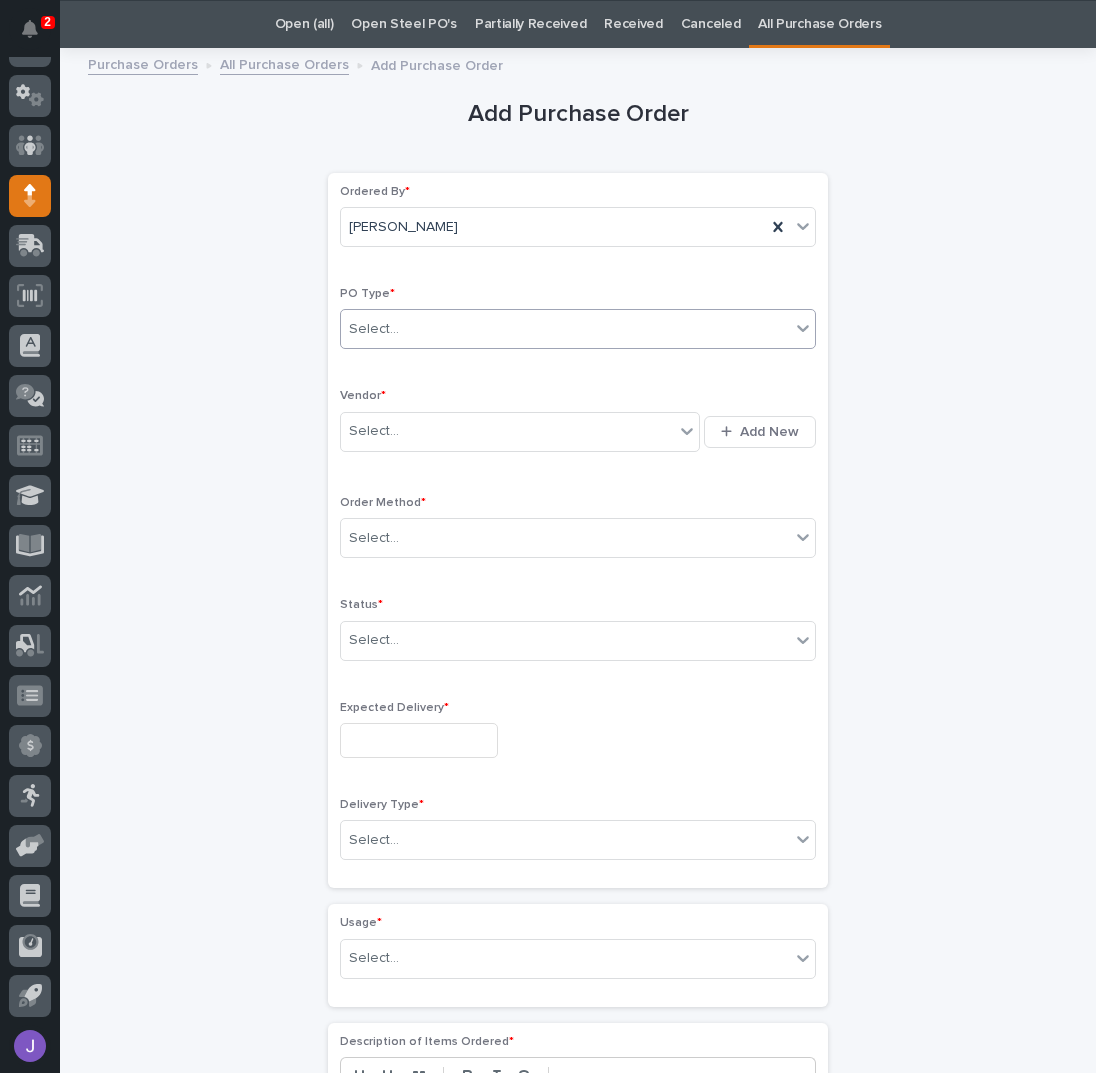 click on "Select..." at bounding box center (565, 329) 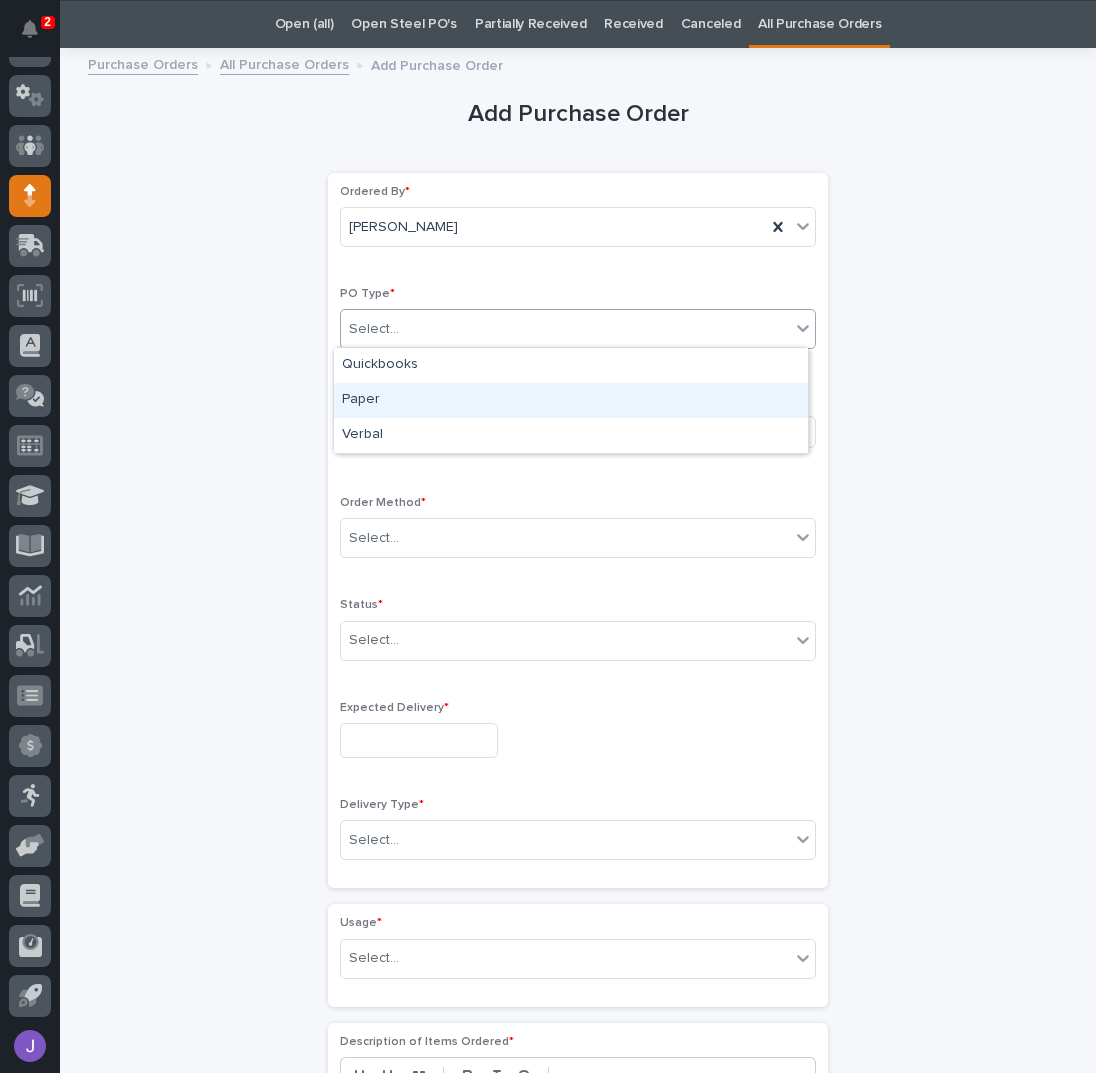 click on "Paper" at bounding box center [571, 400] 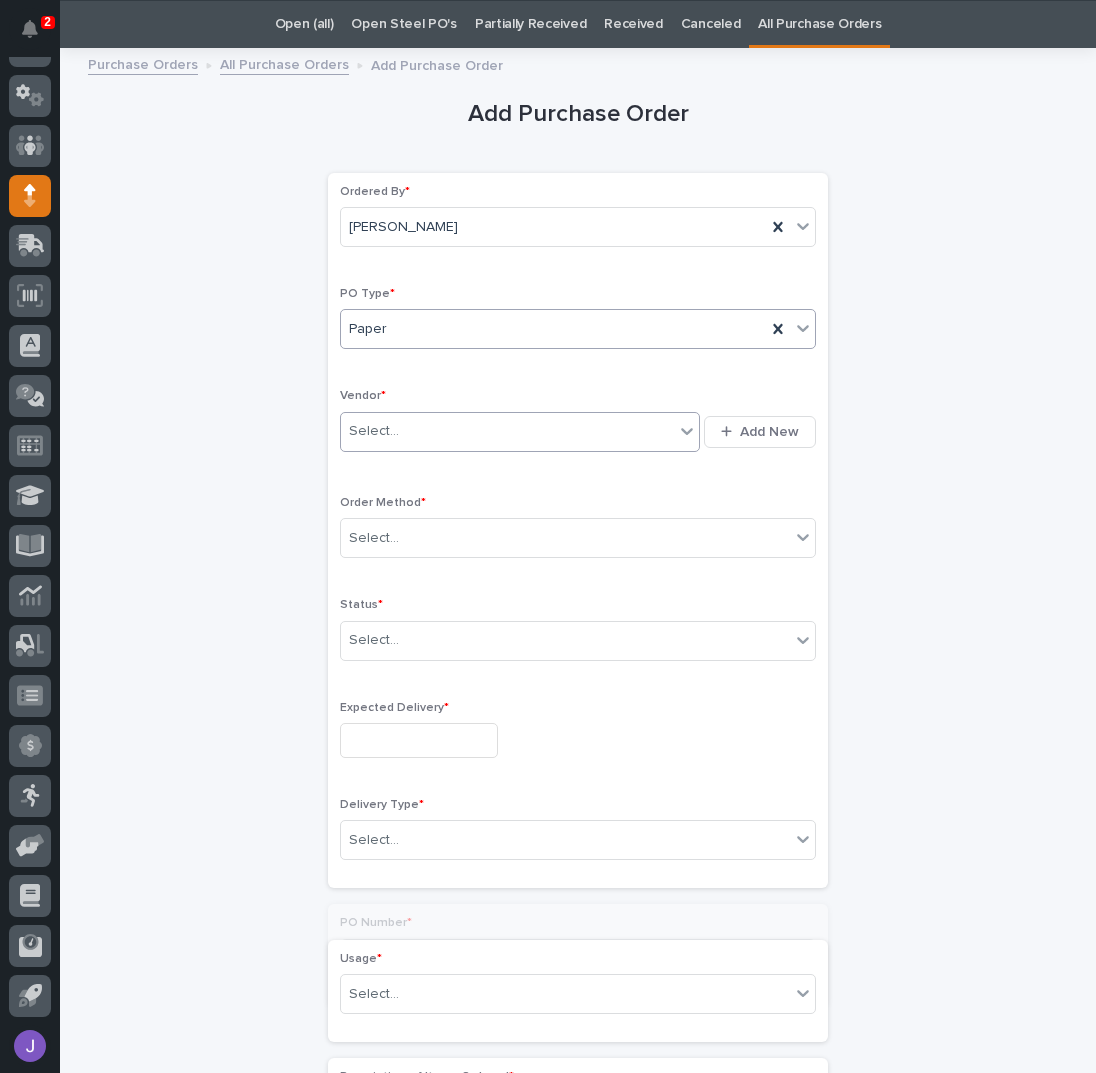 click on "Select..." at bounding box center (507, 431) 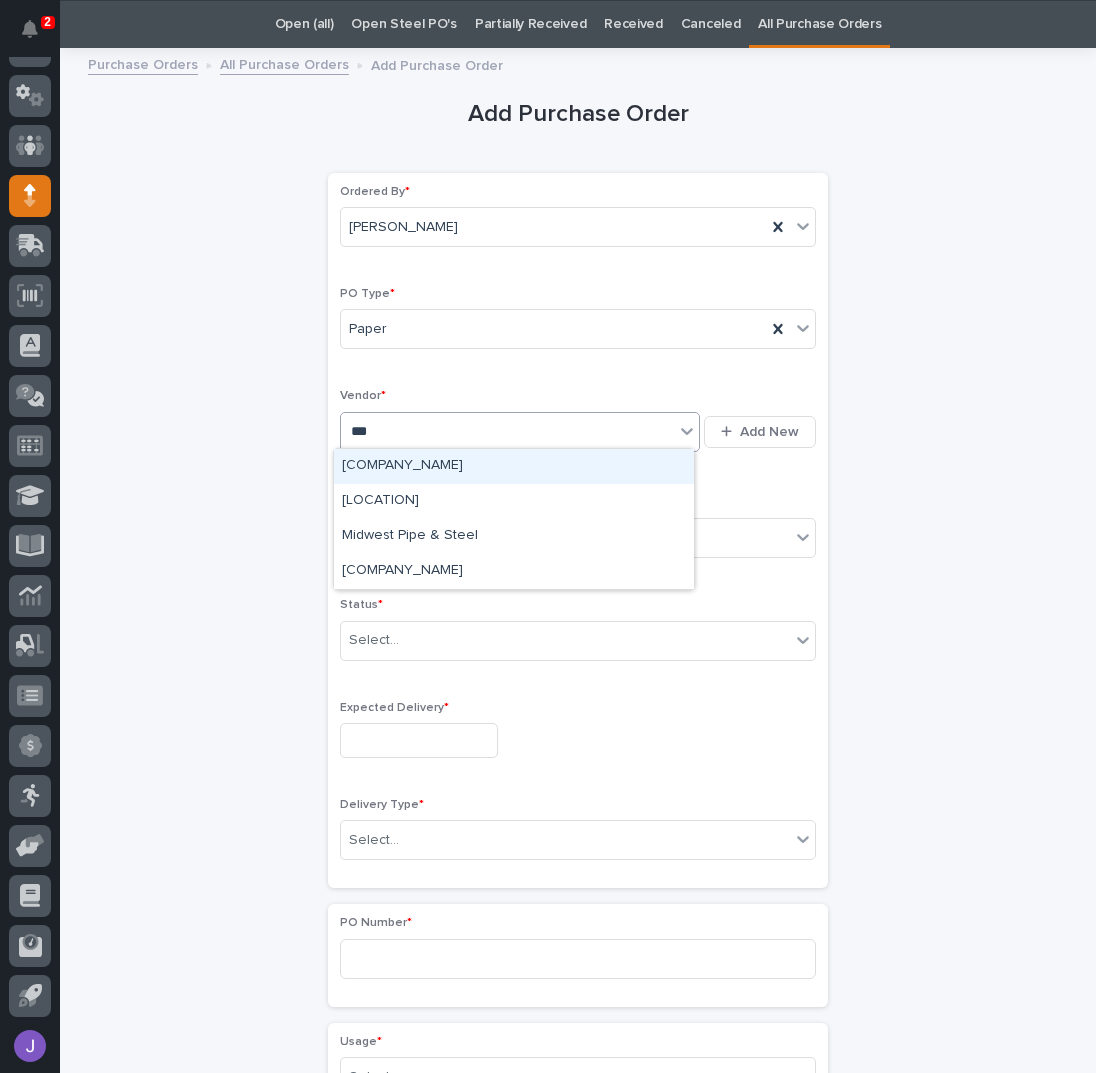 type on "****" 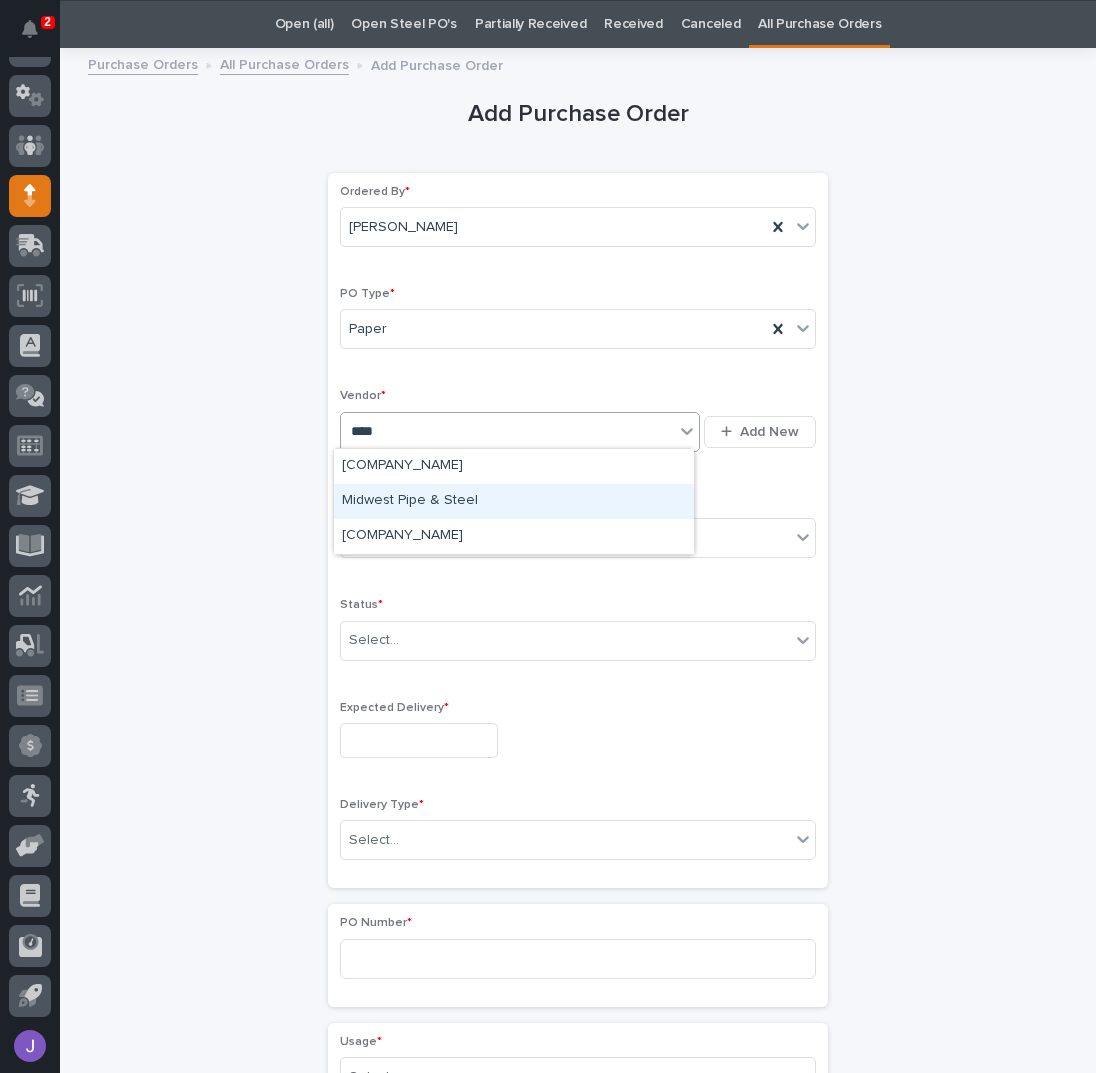click on "Midwest Pipe & Steel" at bounding box center (514, 501) 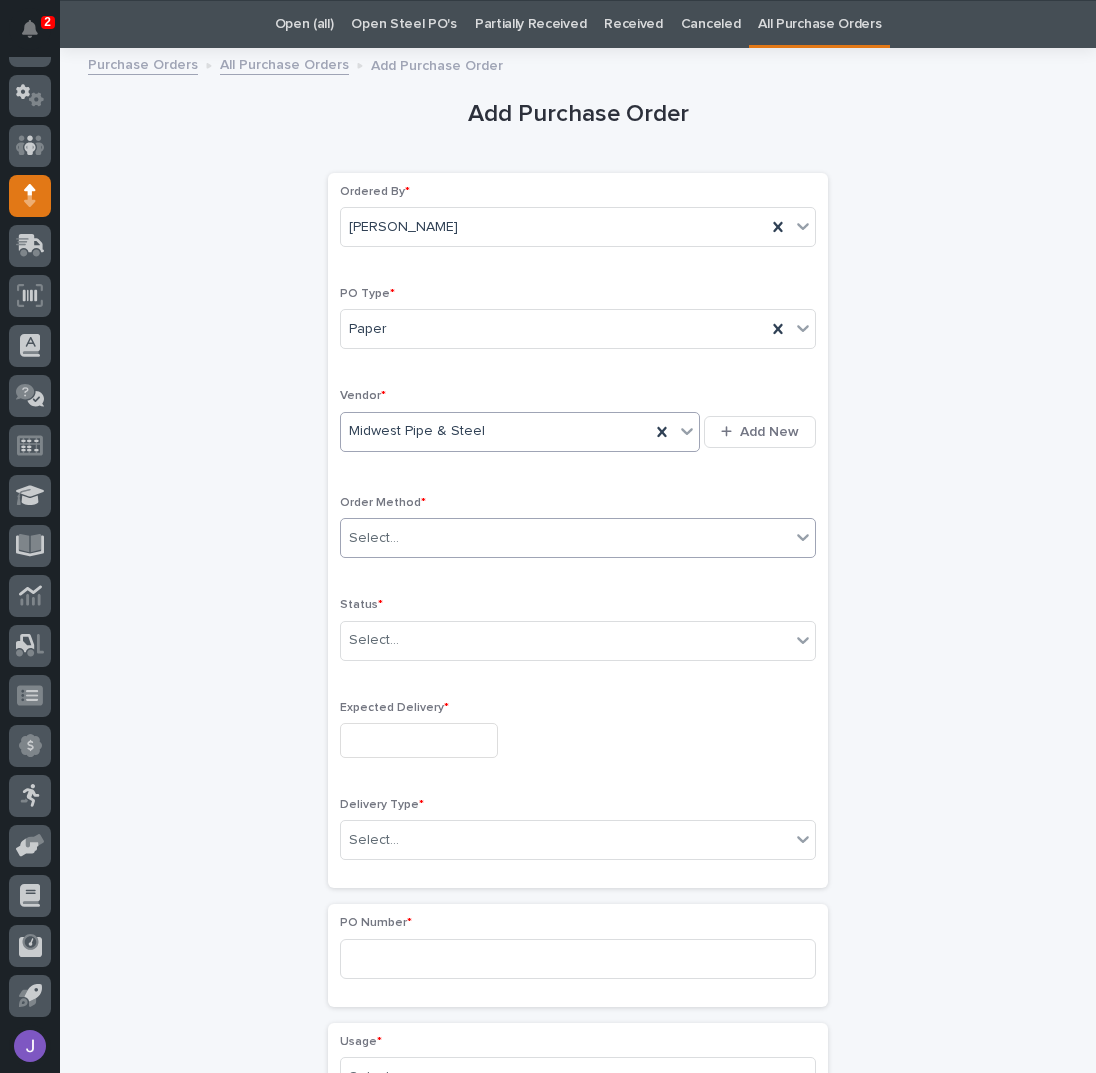 click on "Select..." at bounding box center [565, 538] 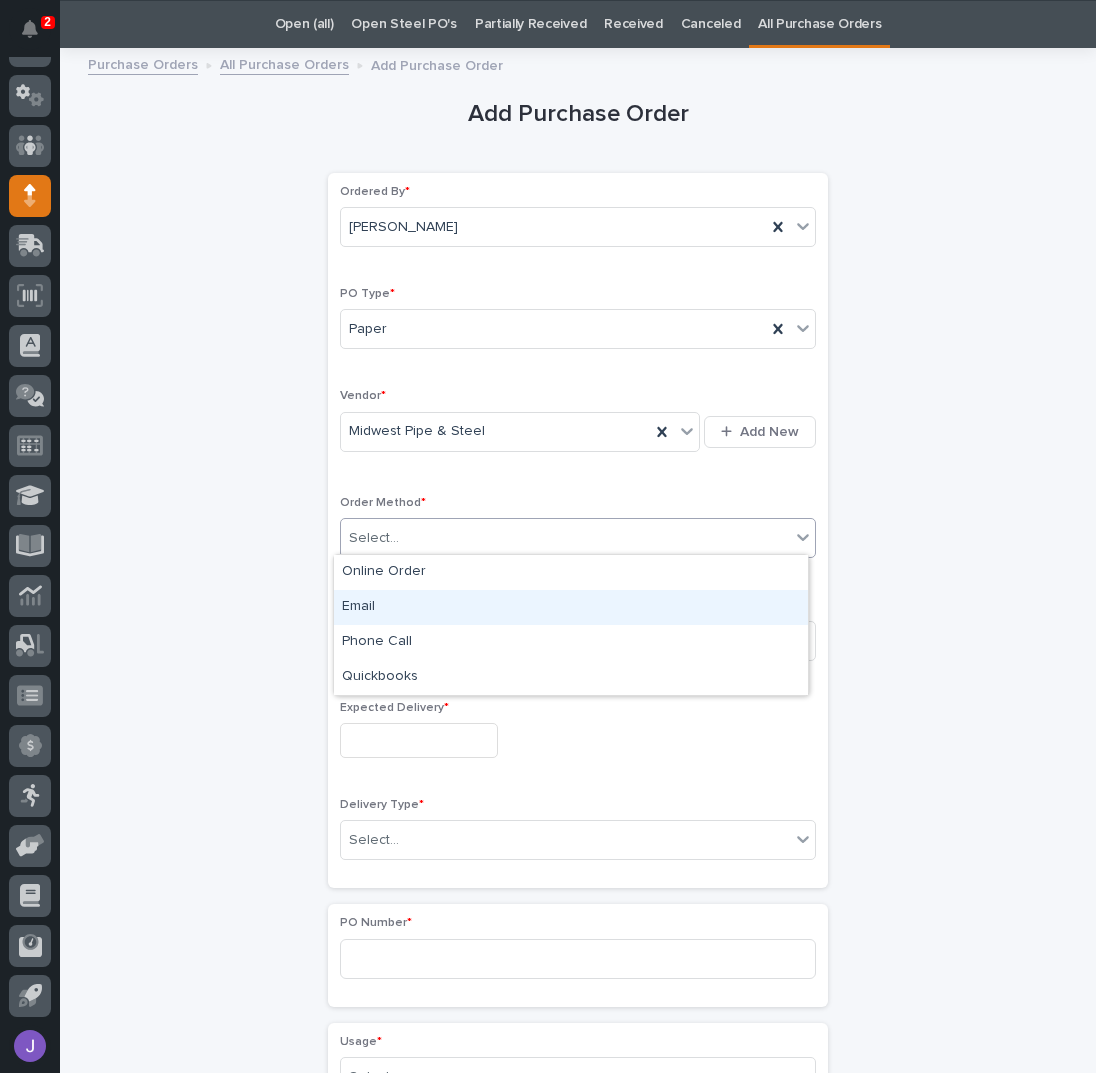 click on "Email" at bounding box center (571, 607) 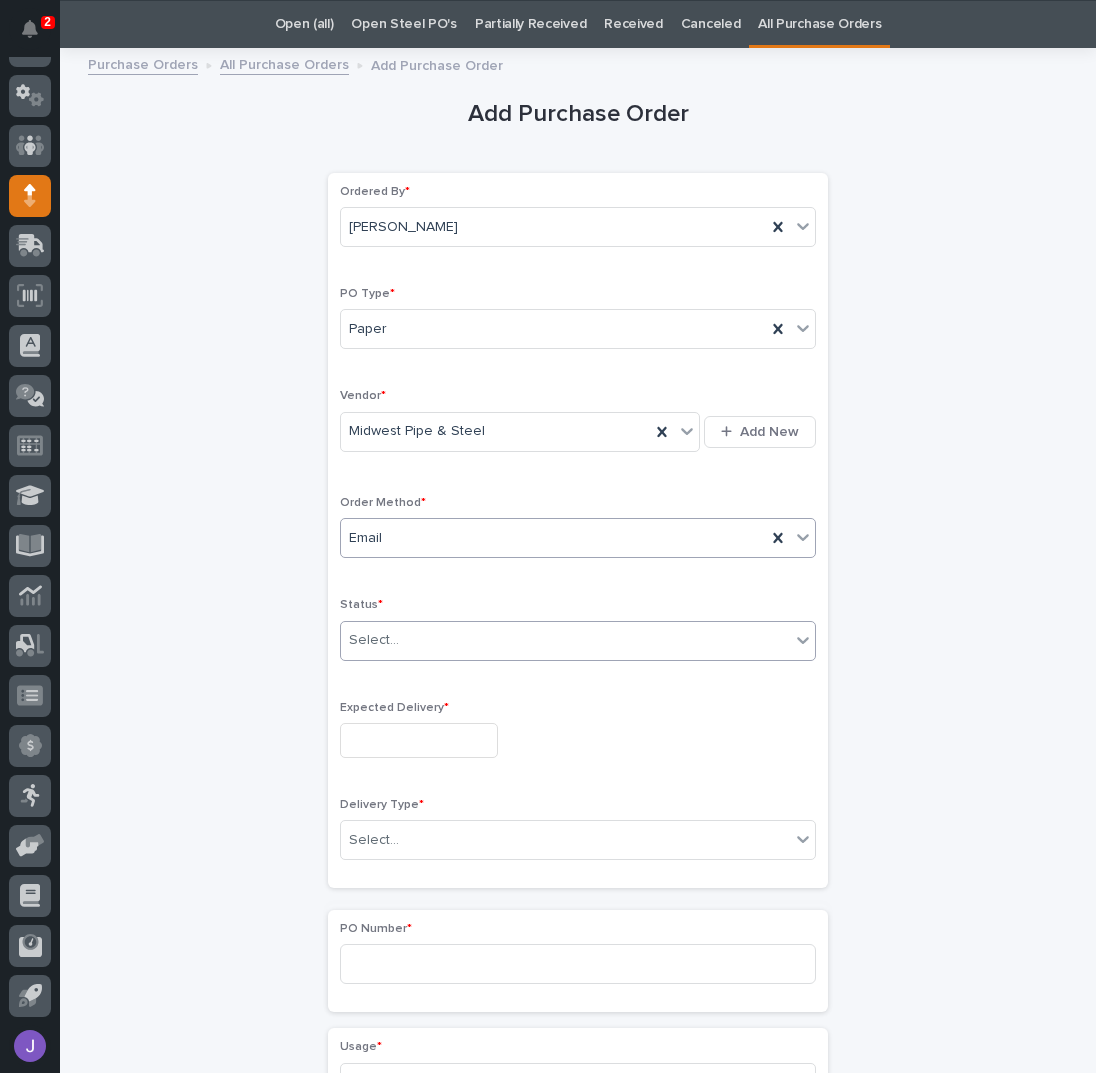 click on "Select..." at bounding box center [374, 640] 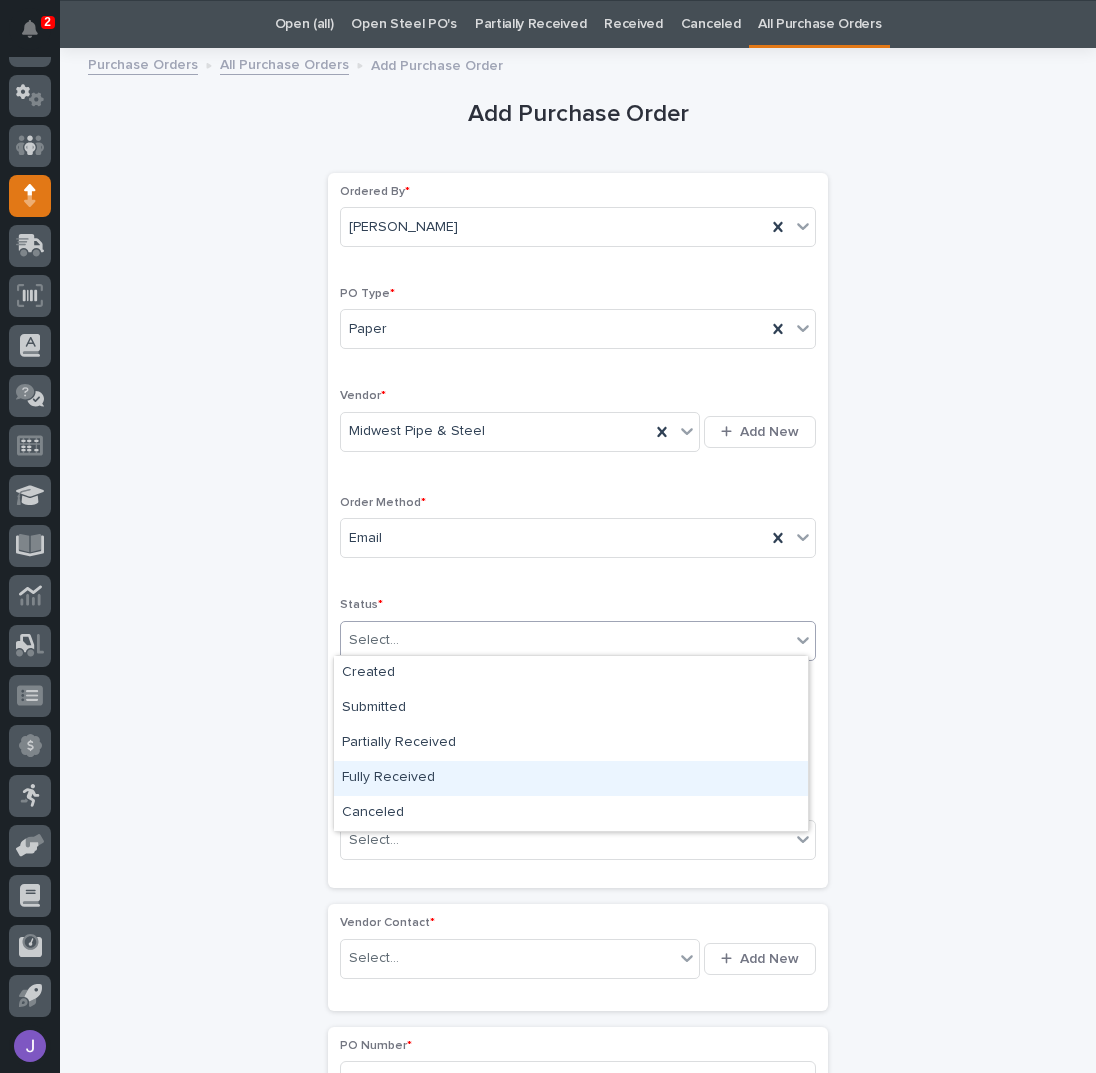 click on "Fully Received" at bounding box center [571, 778] 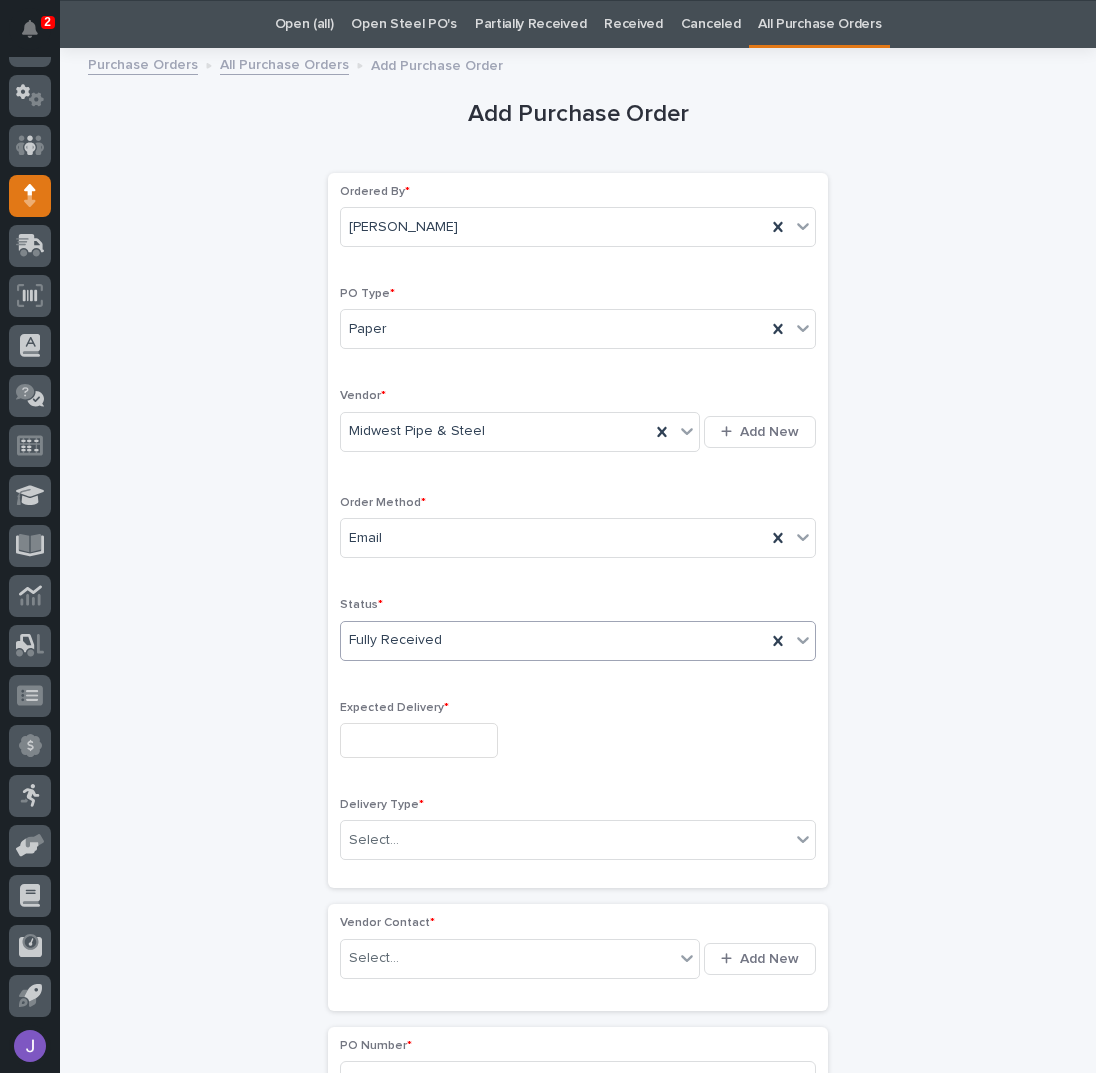 click at bounding box center (419, 740) 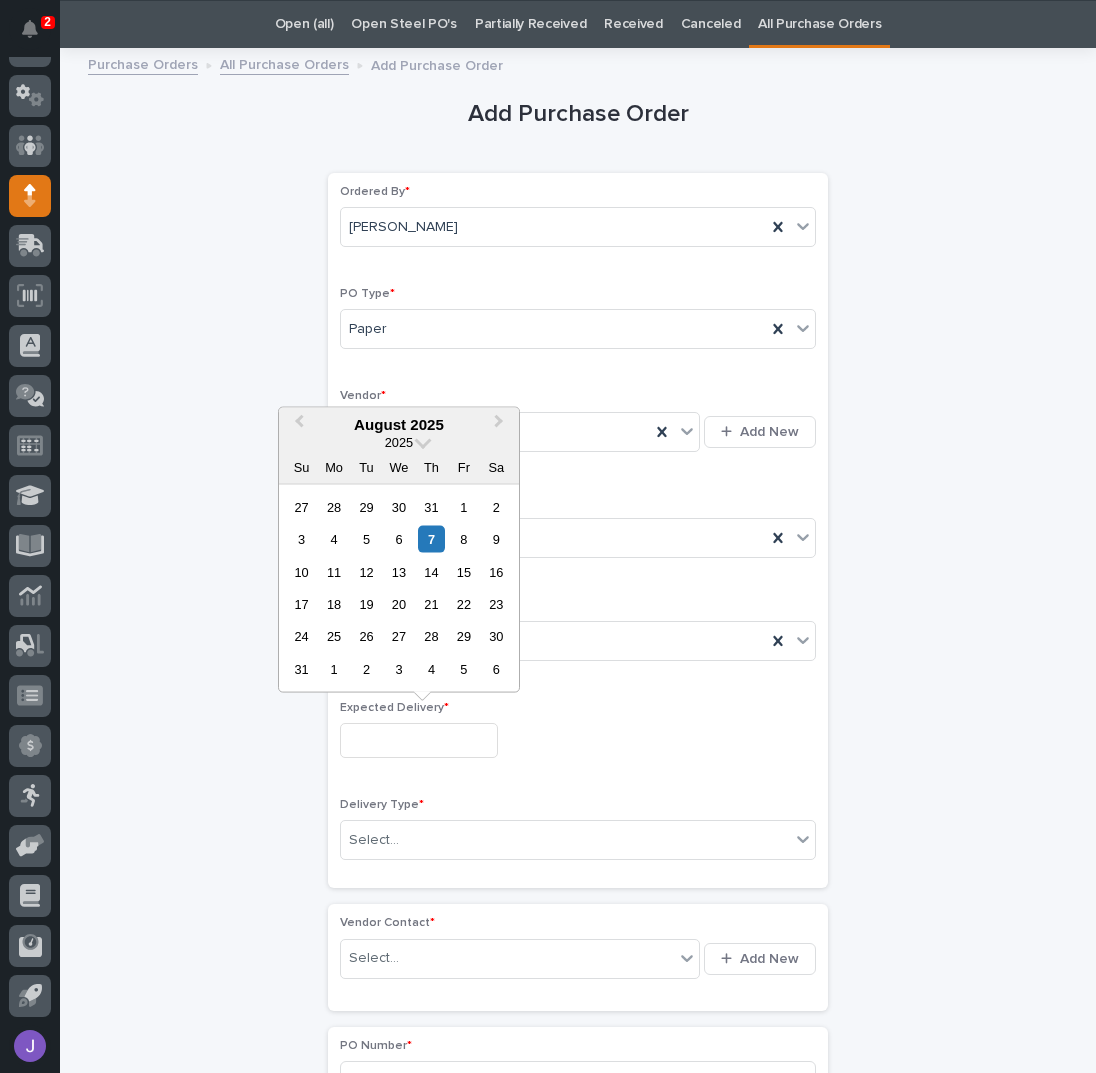 click on "Expected Delivery *" at bounding box center (578, 737) 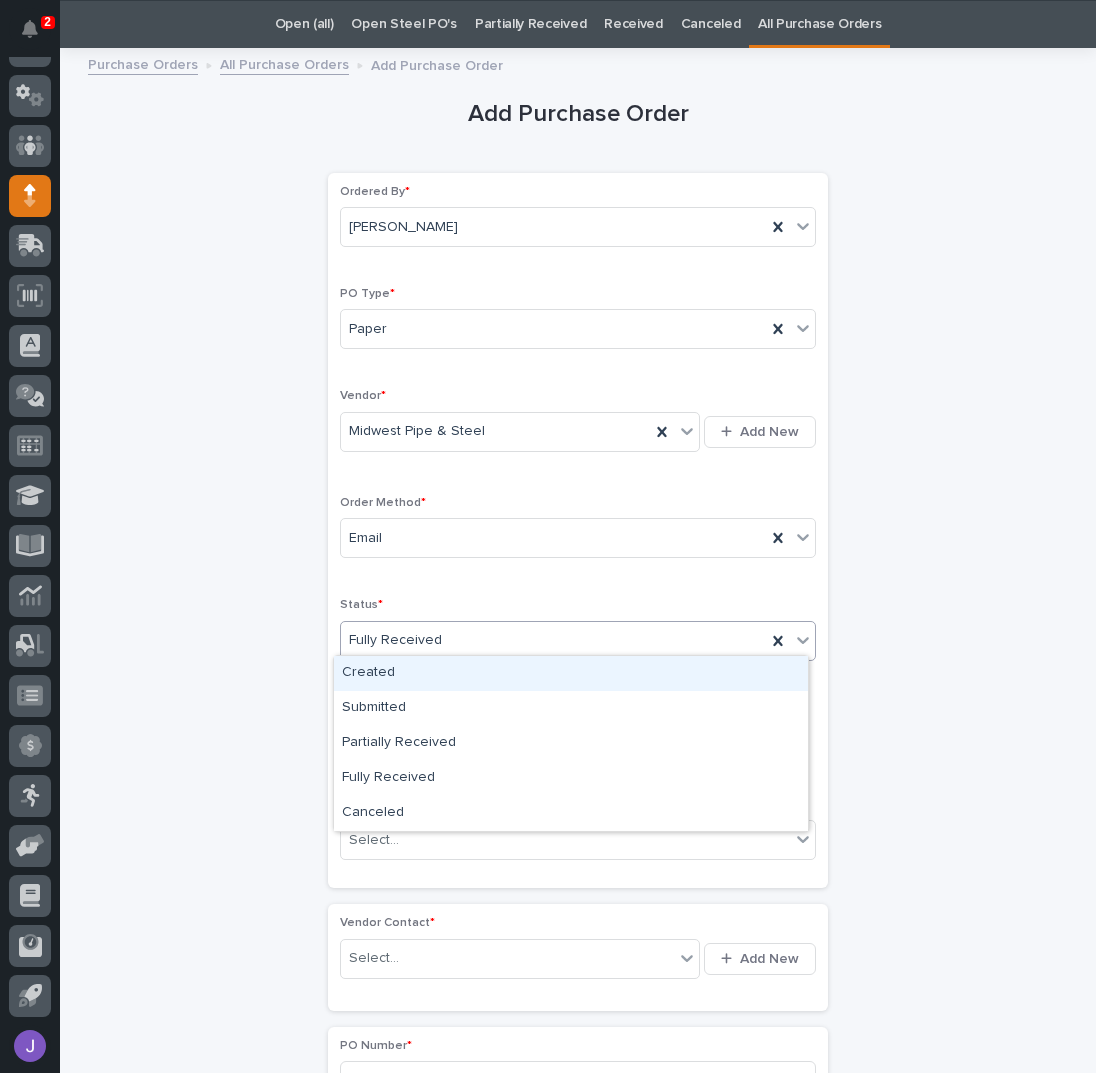 click on "Fully Received" at bounding box center (553, 640) 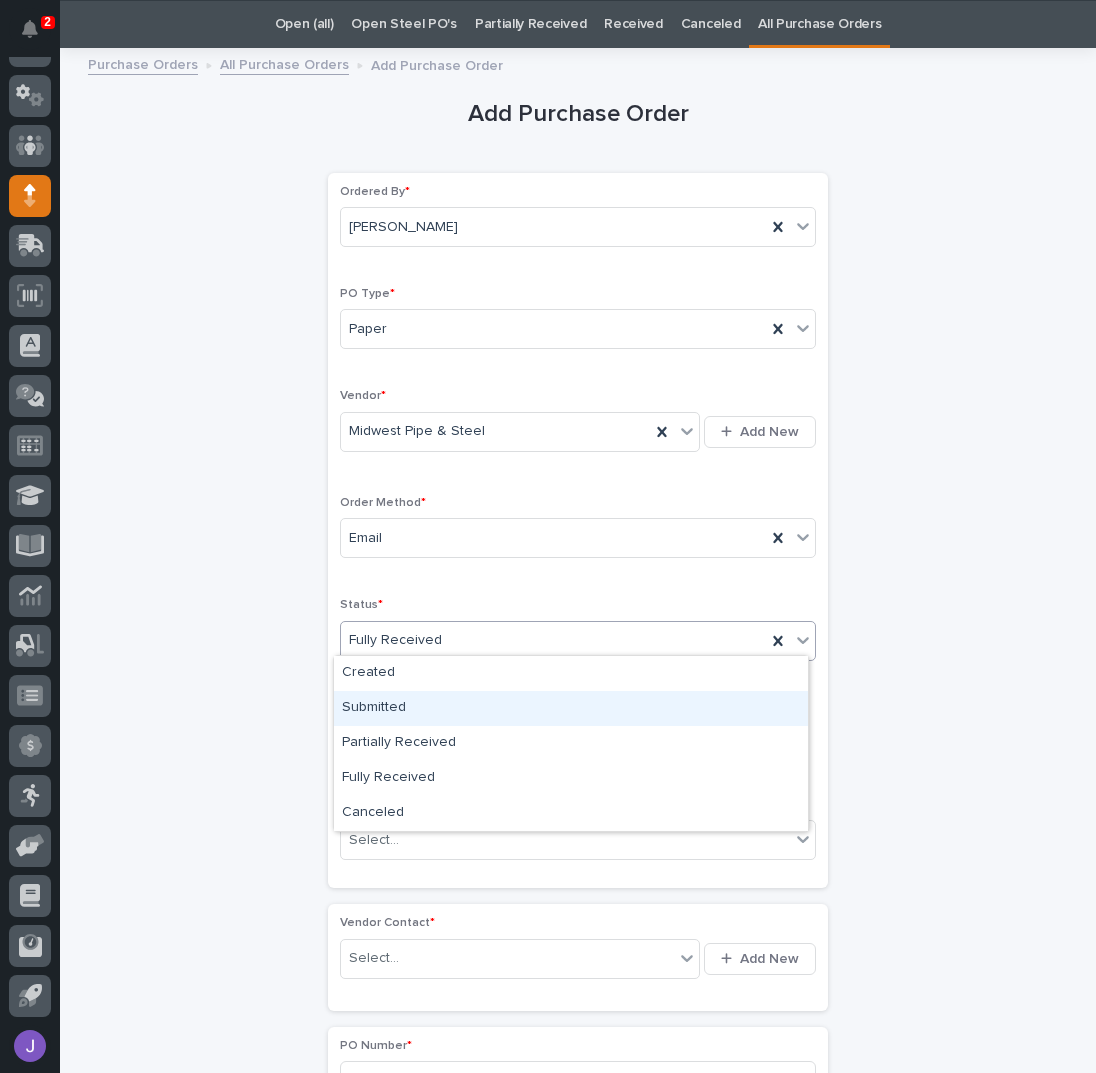 click on "Submitted" at bounding box center [571, 708] 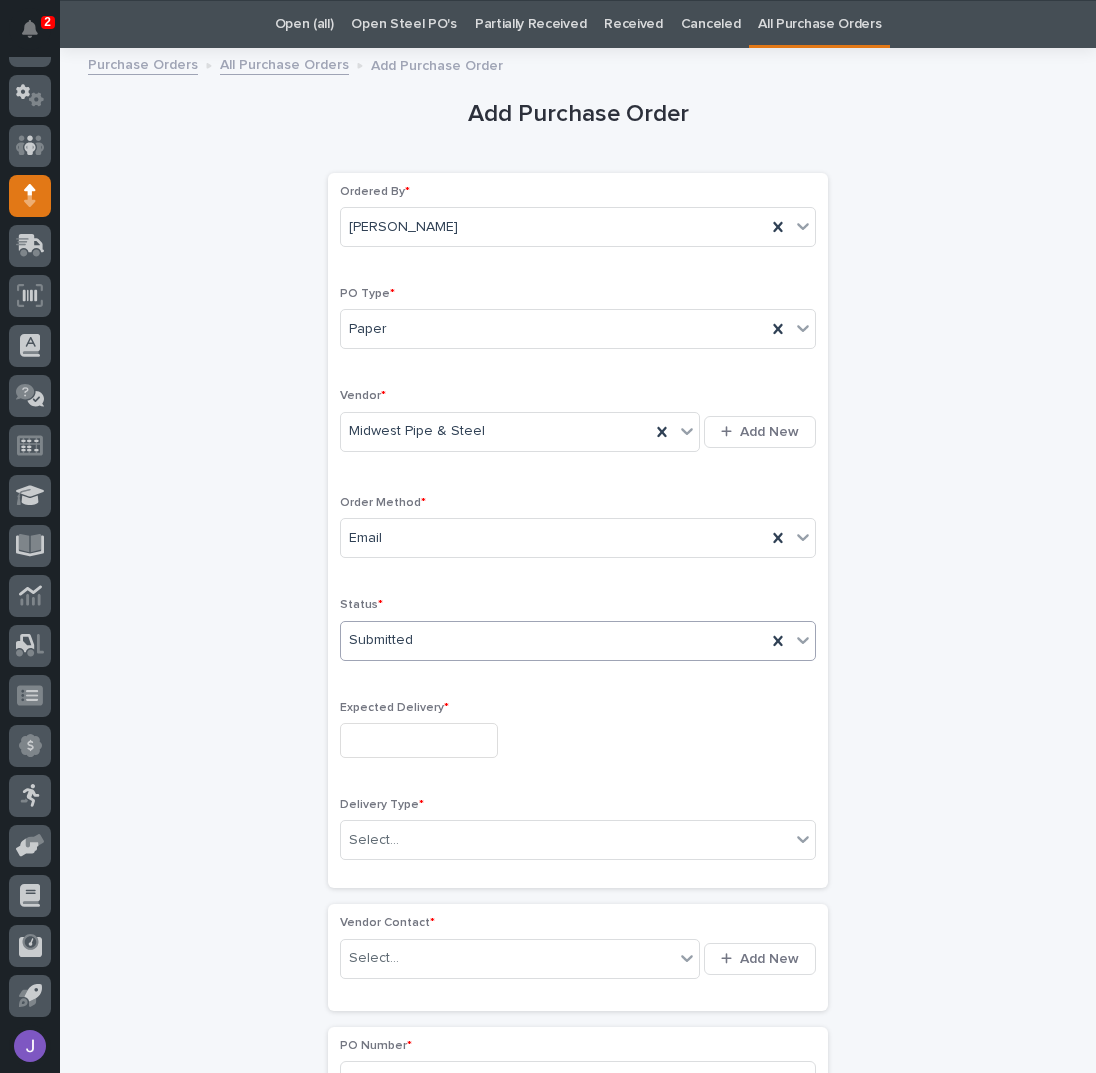 click at bounding box center [419, 740] 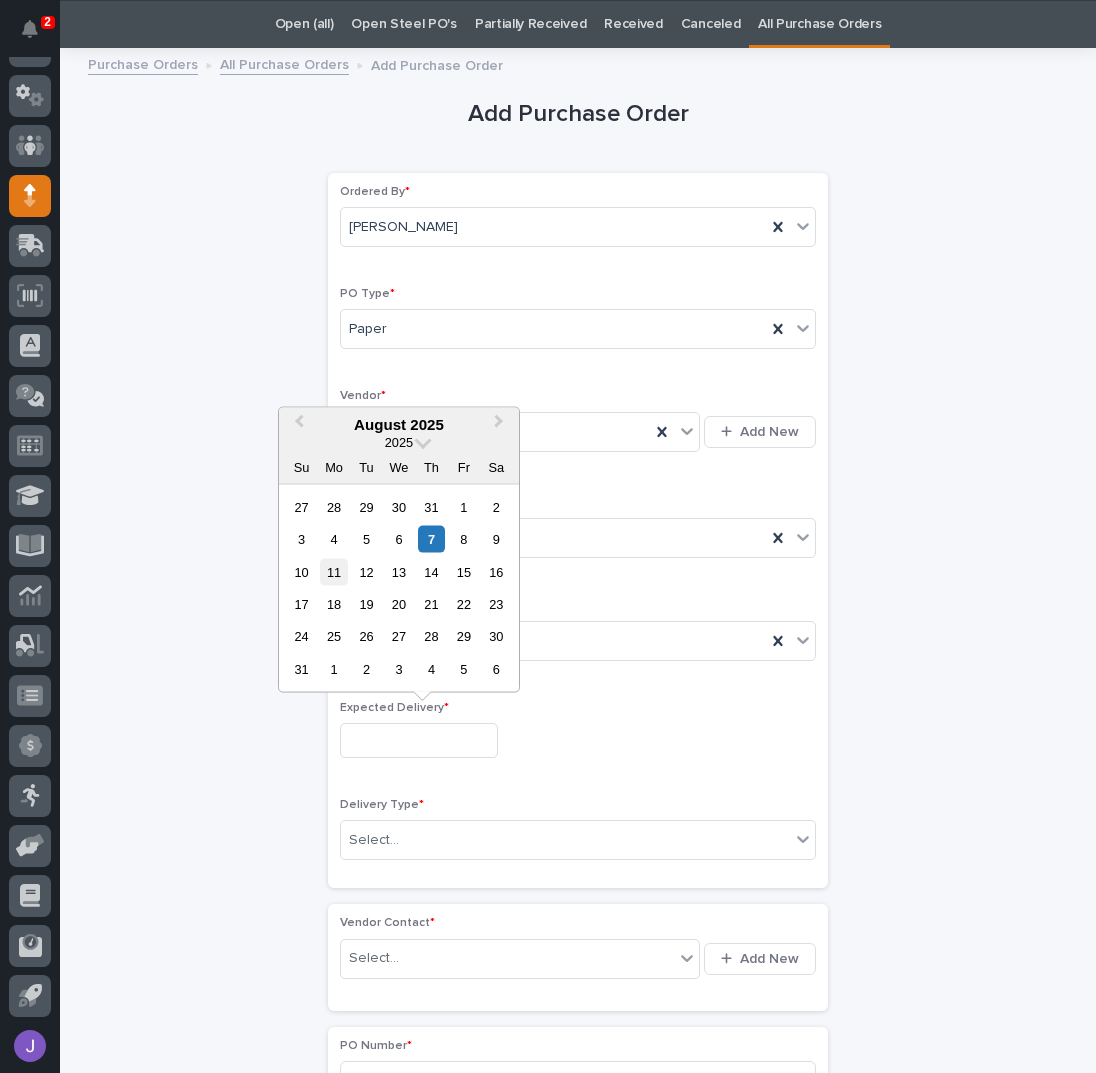click on "11" at bounding box center [333, 571] 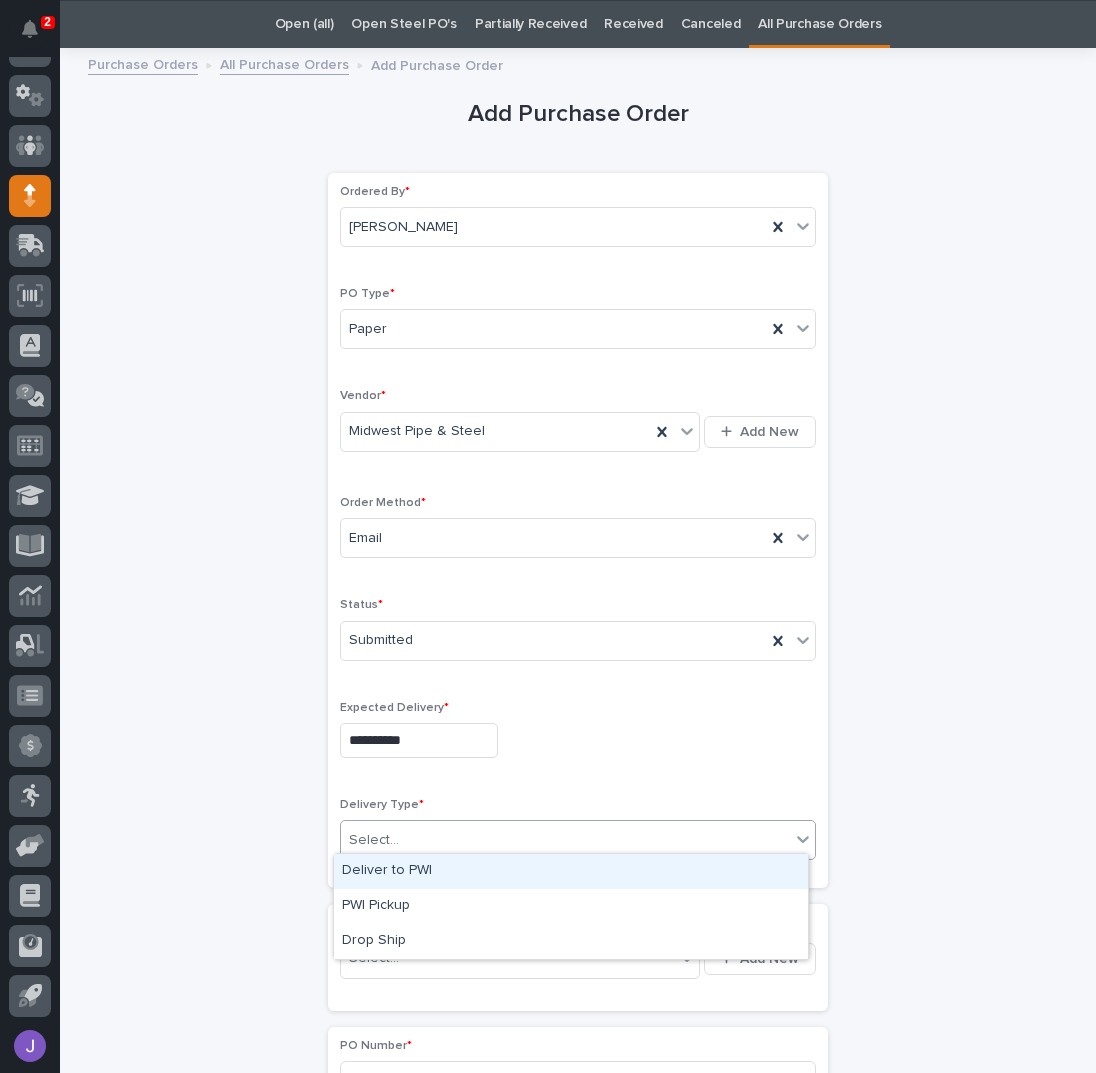 click on "Select..." at bounding box center (565, 840) 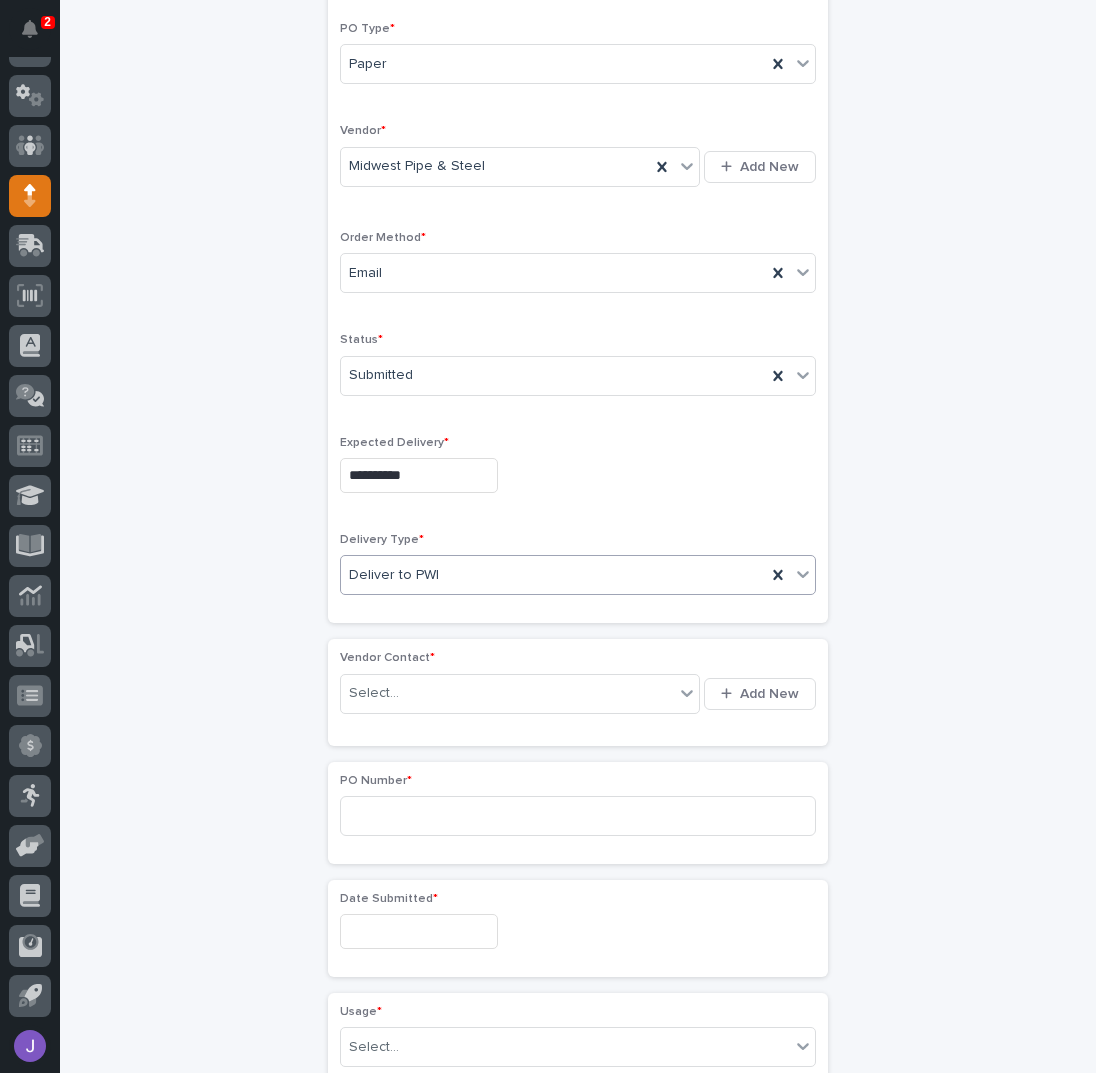 scroll, scrollTop: 330, scrollLeft: 0, axis: vertical 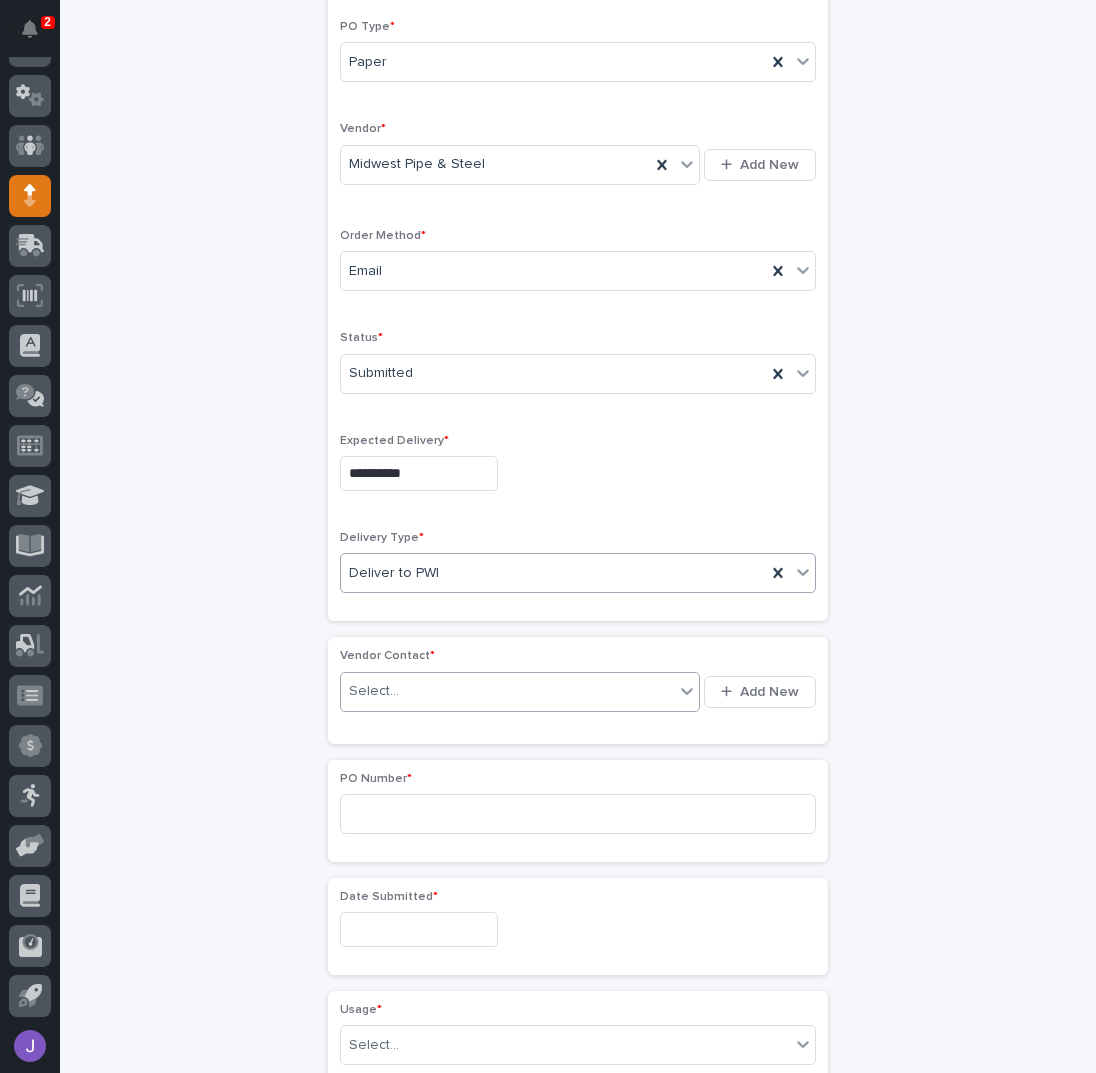 click on "Select..." at bounding box center [507, 691] 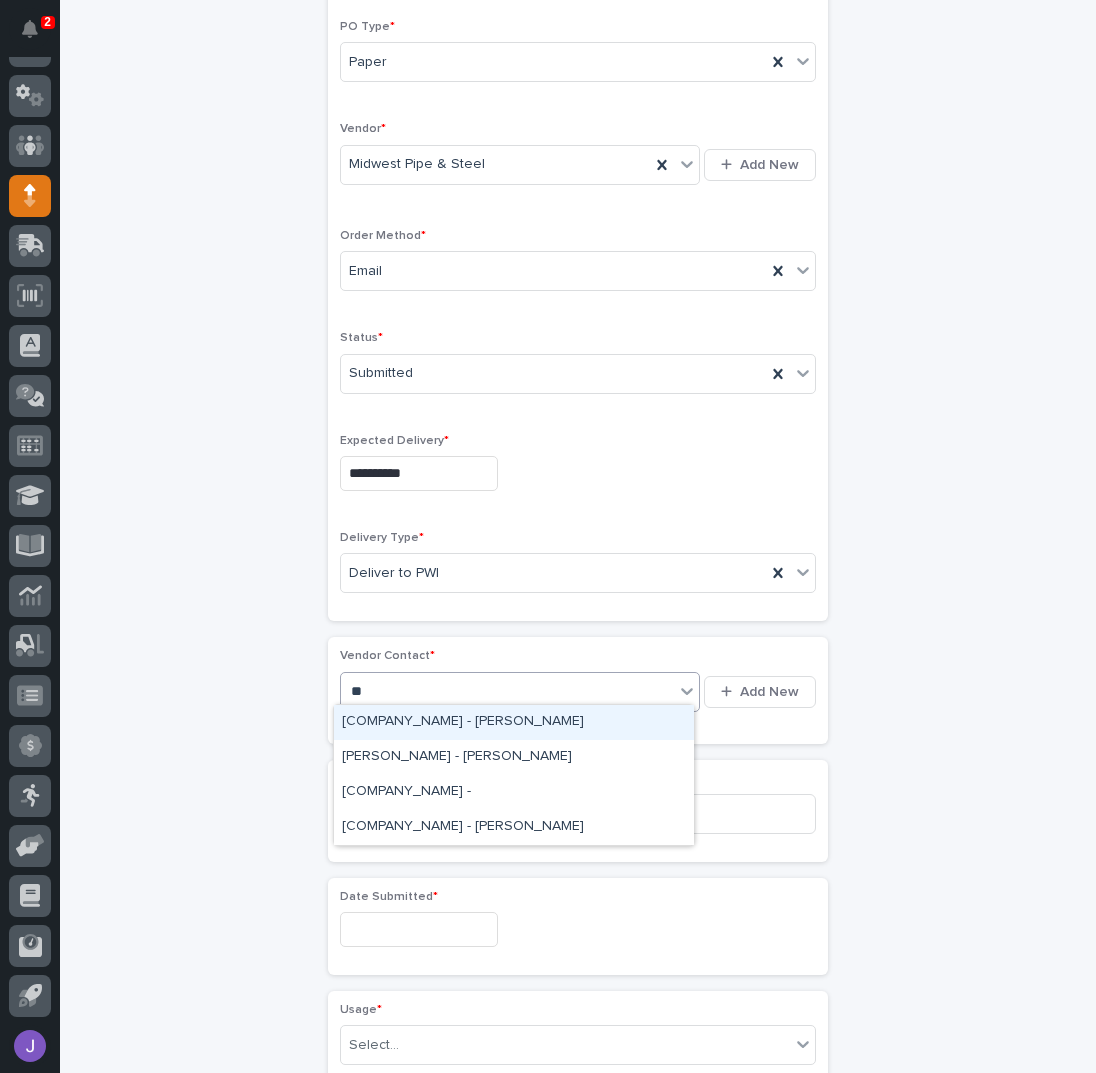 type on "***" 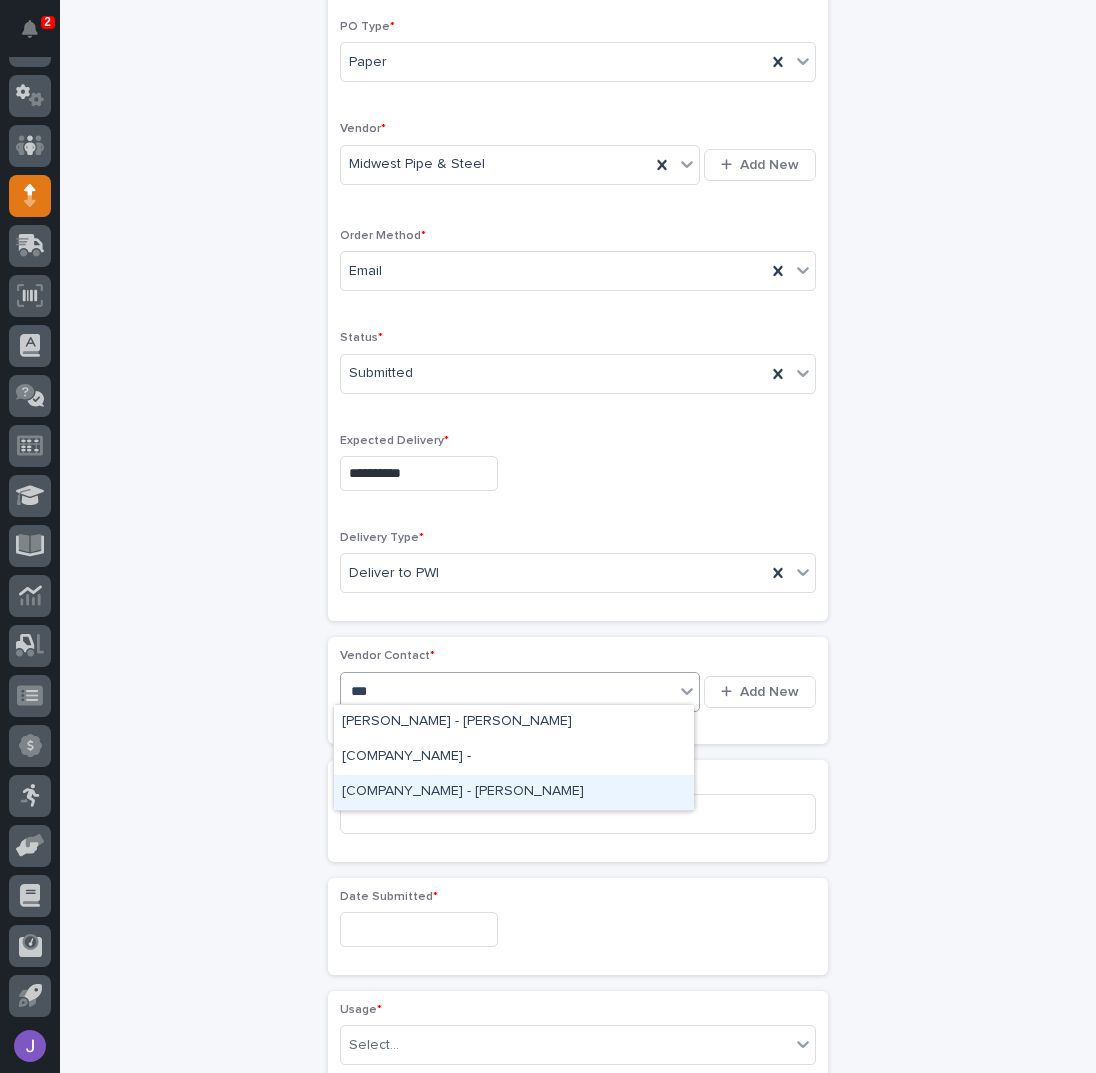 click on "[COMPANY_NAME] - [PERSON_NAME]" at bounding box center [514, 792] 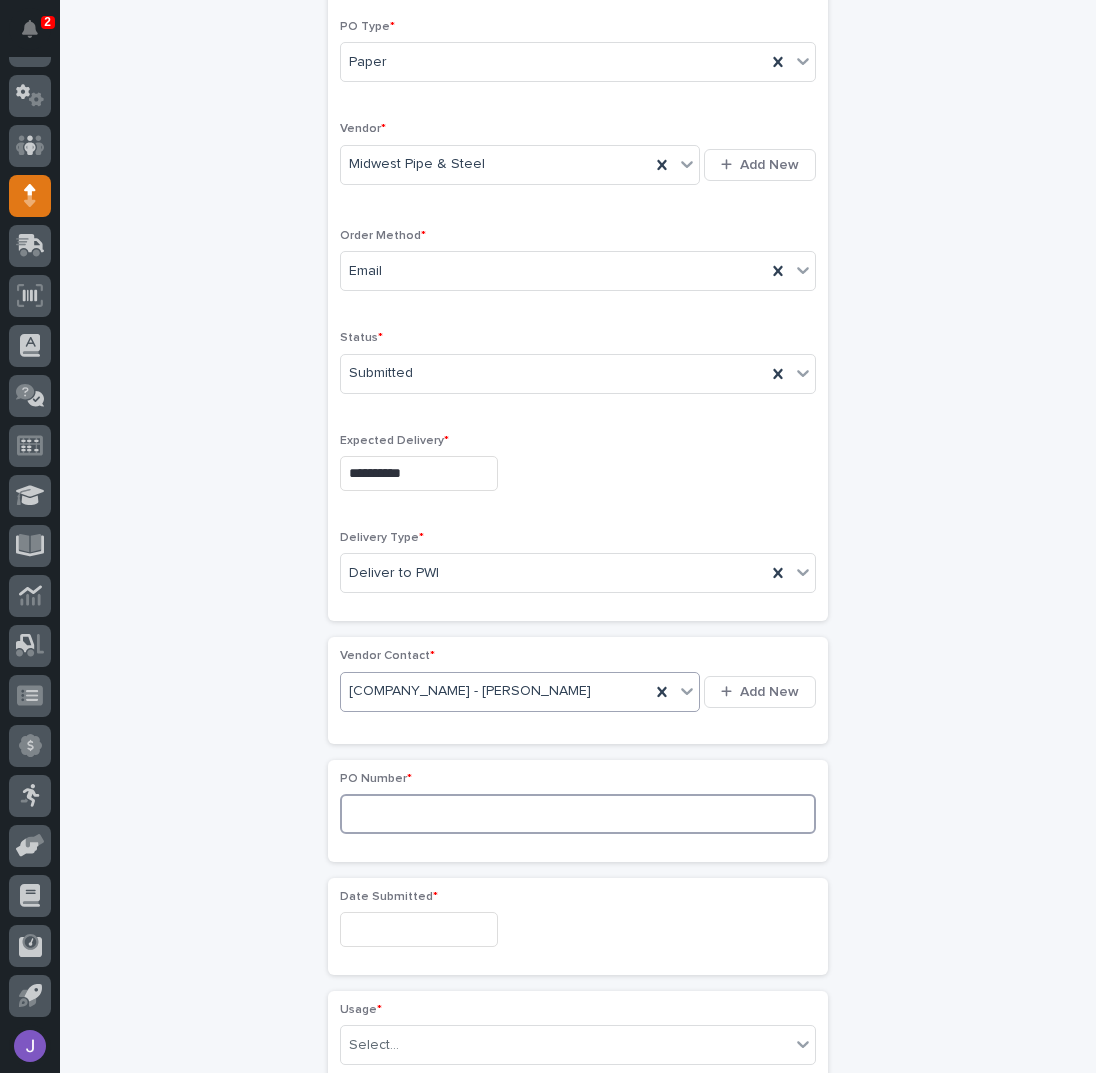 click at bounding box center (578, 814) 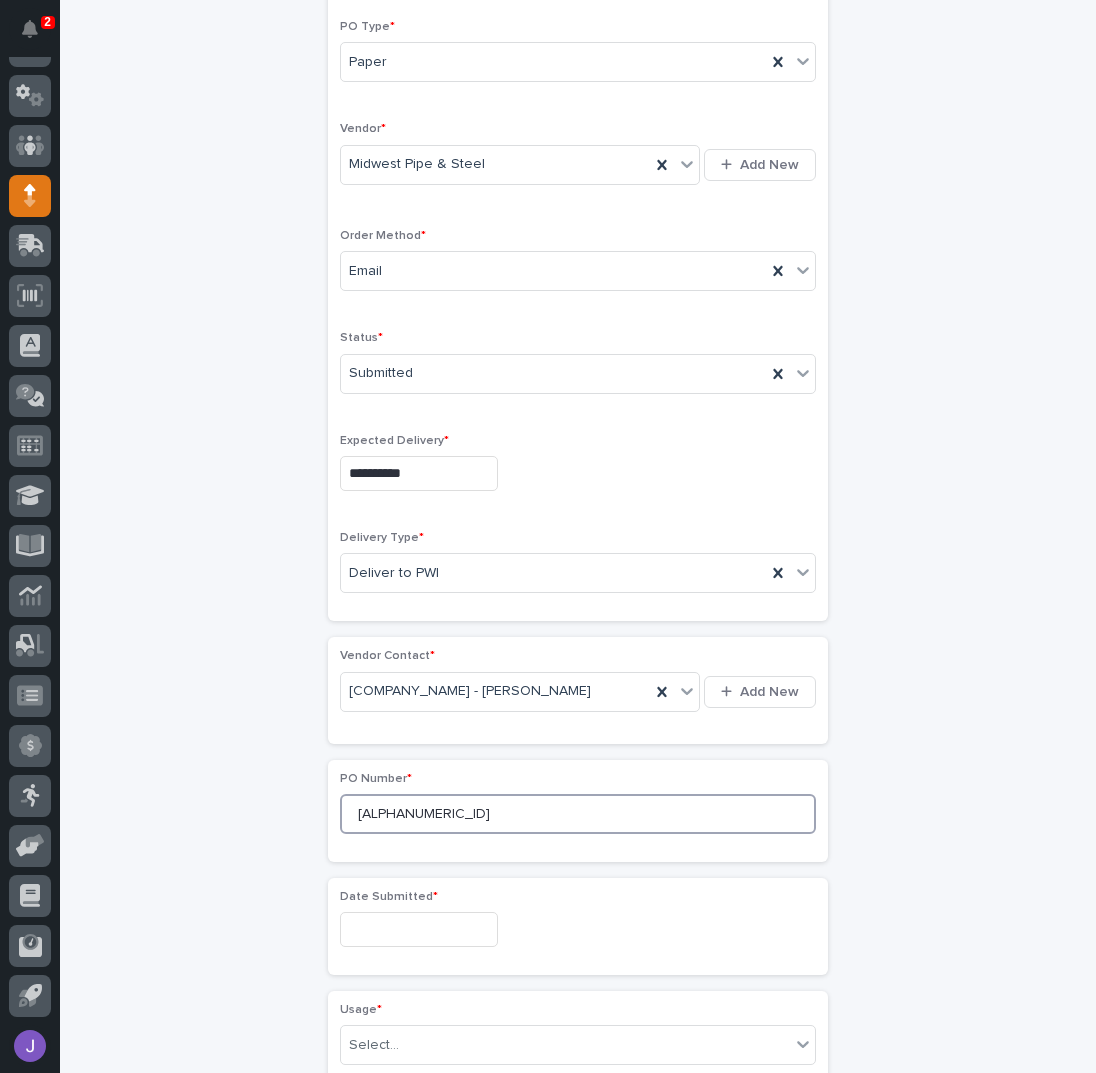 type on "[ALPHANUMERIC_ID]" 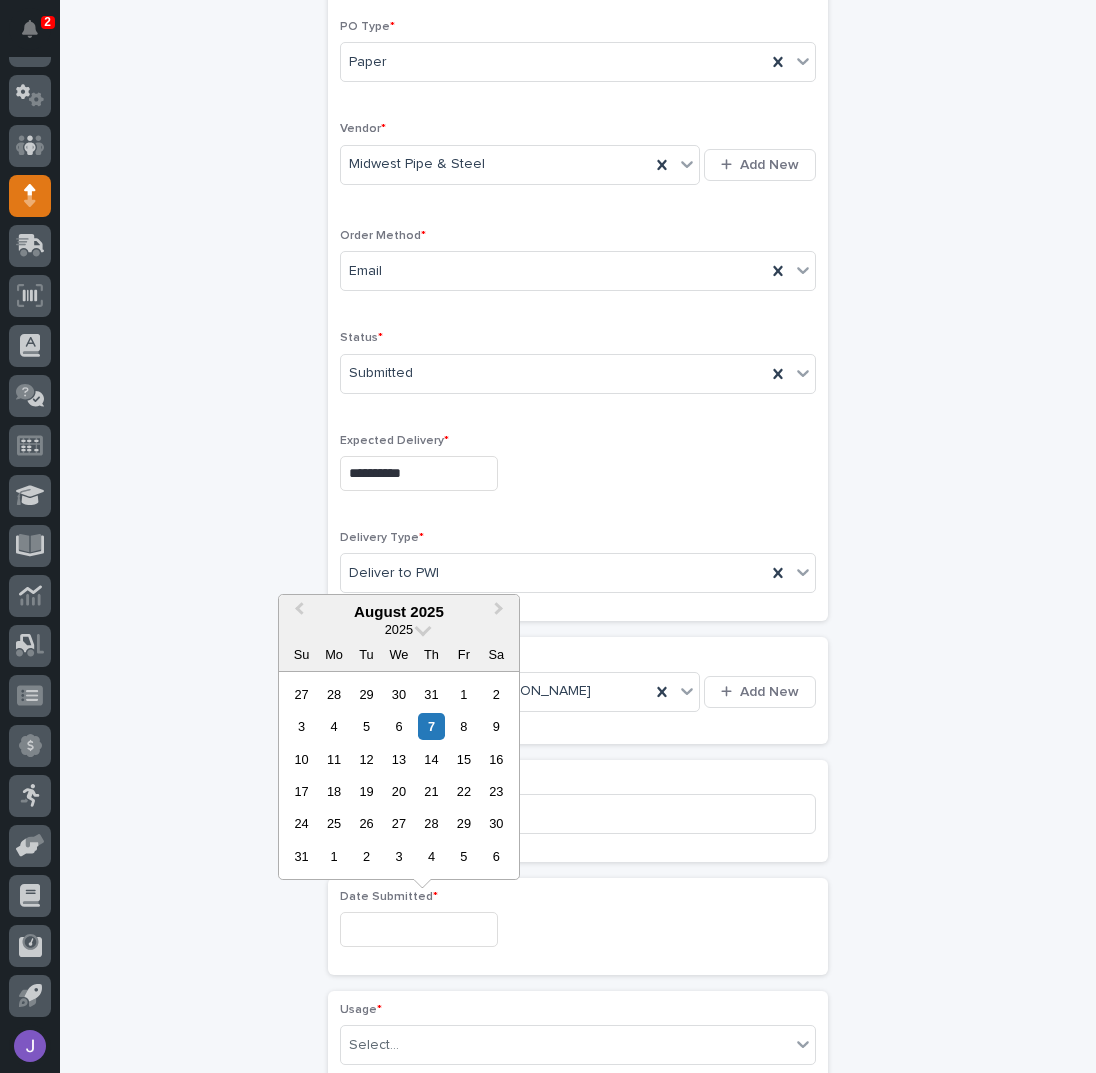click at bounding box center (419, 929) 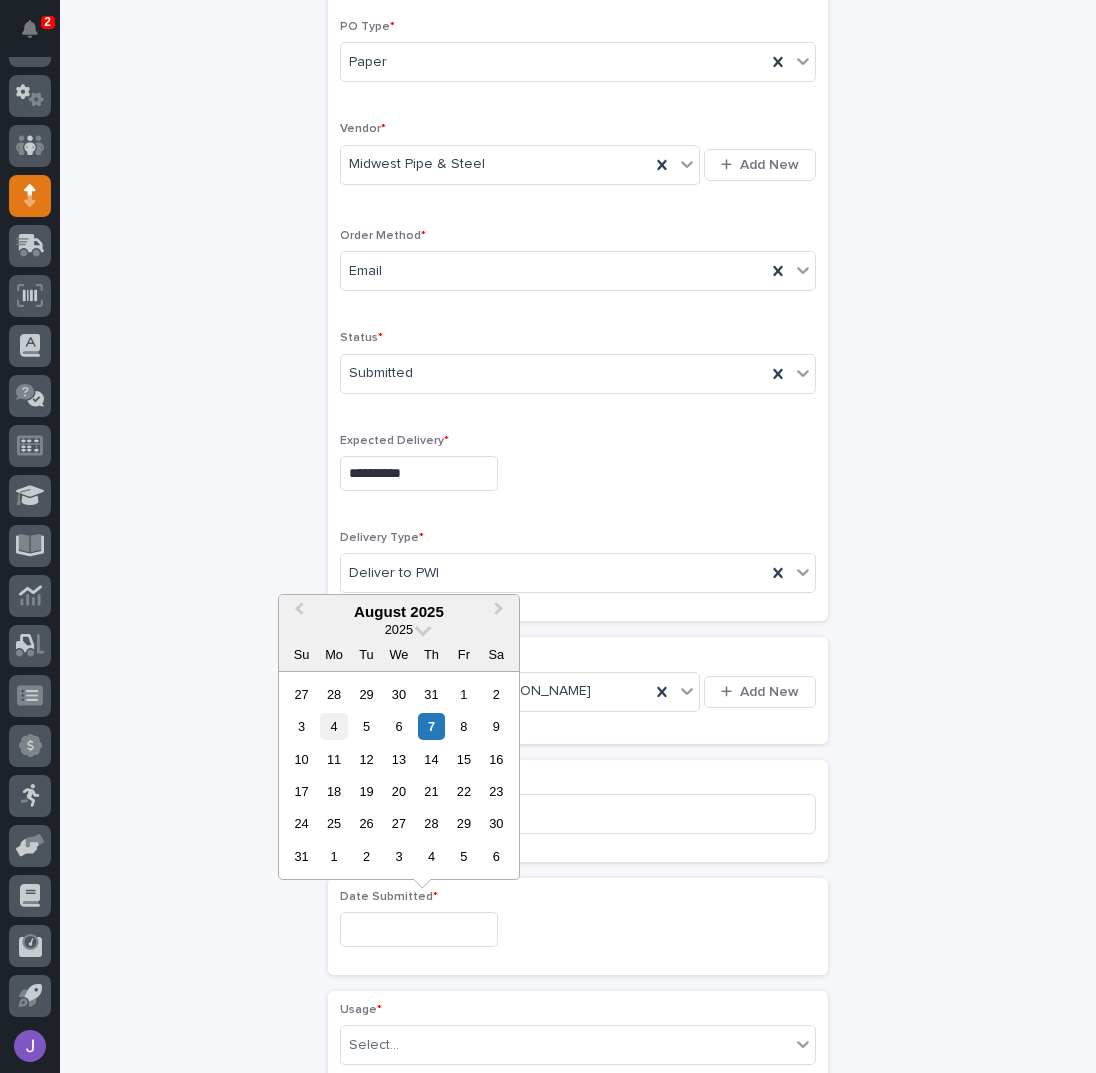 click on "4" at bounding box center (333, 726) 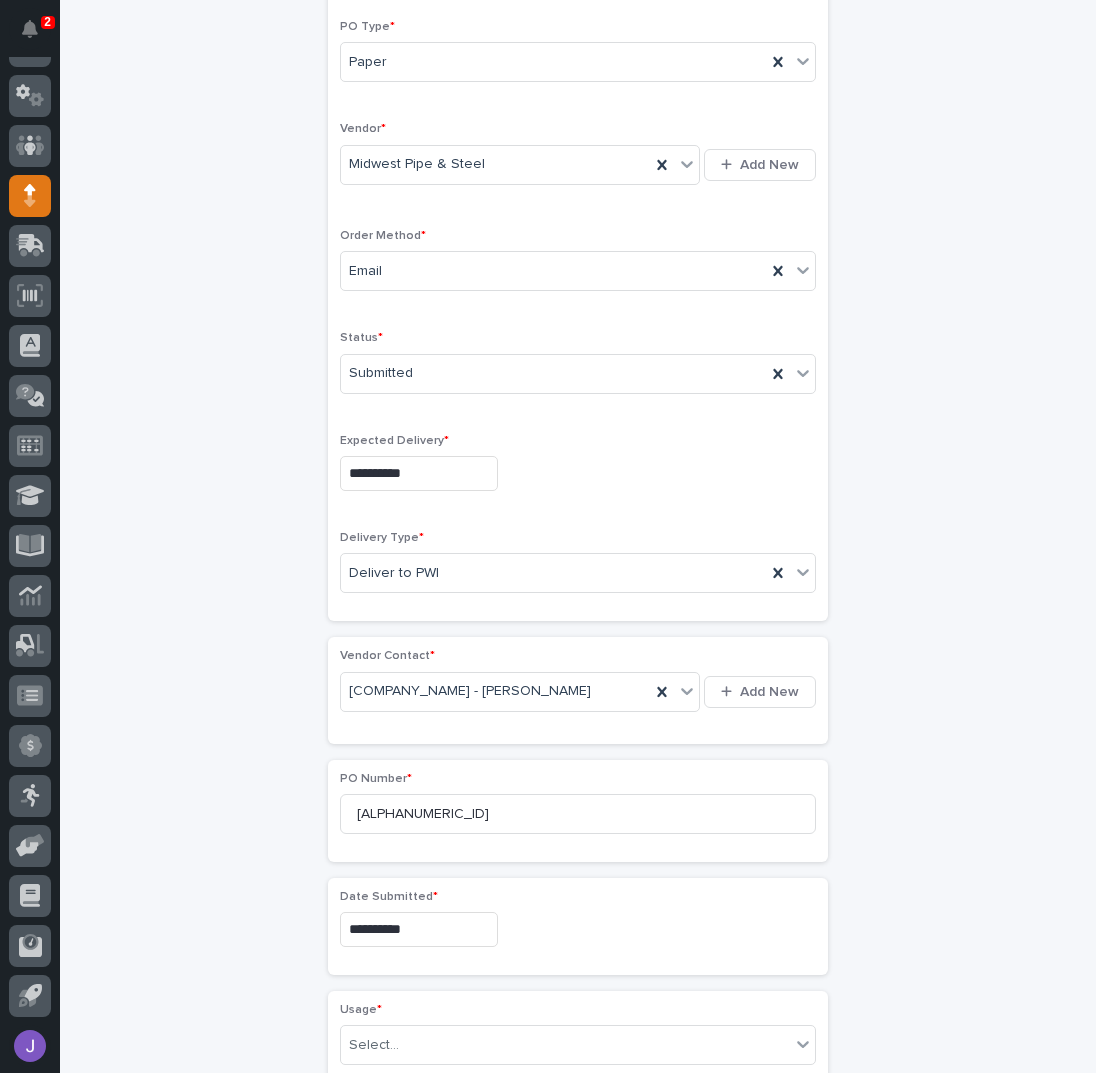 scroll, scrollTop: 596, scrollLeft: 0, axis: vertical 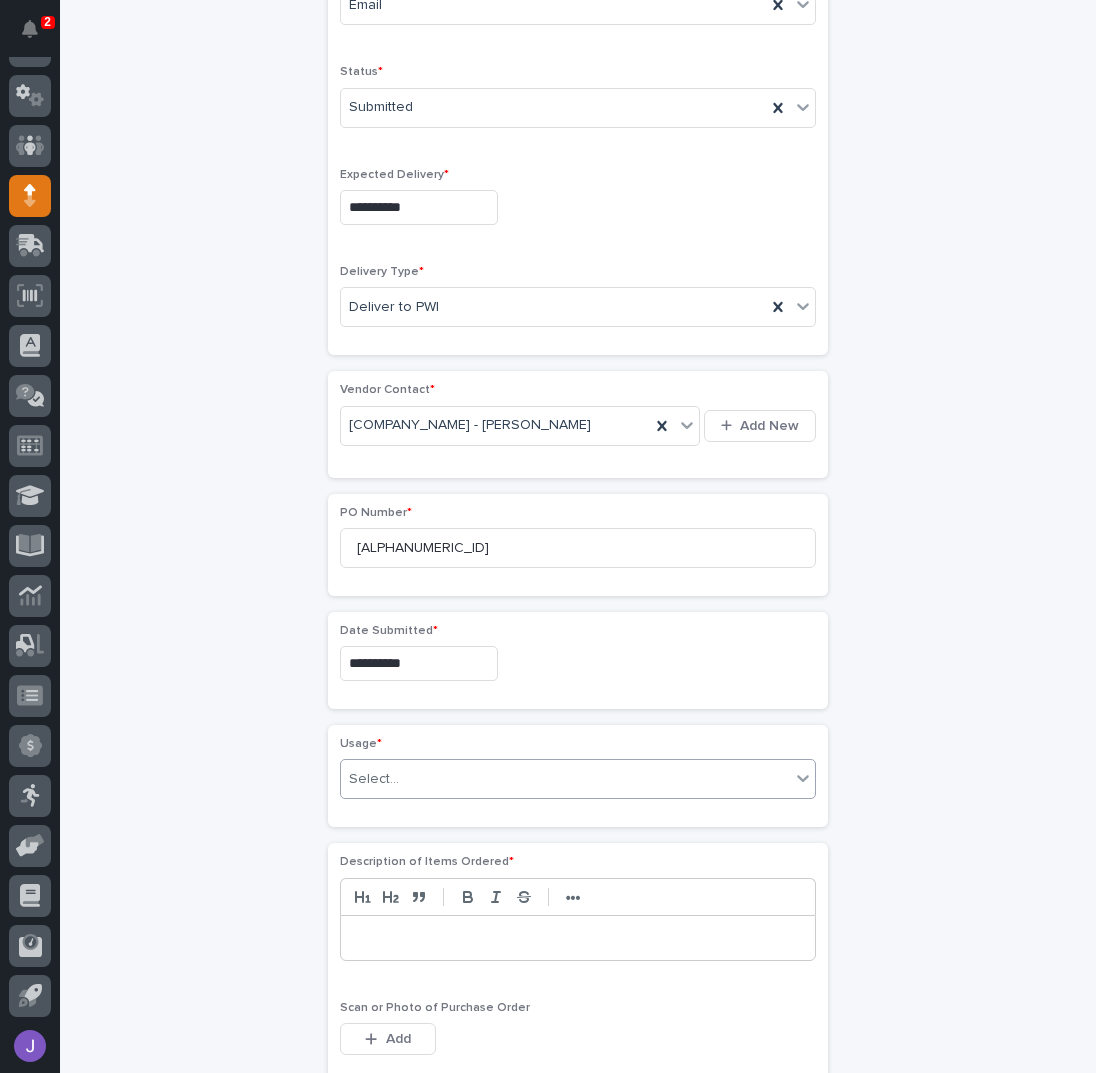 click on "Select..." at bounding box center [565, 779] 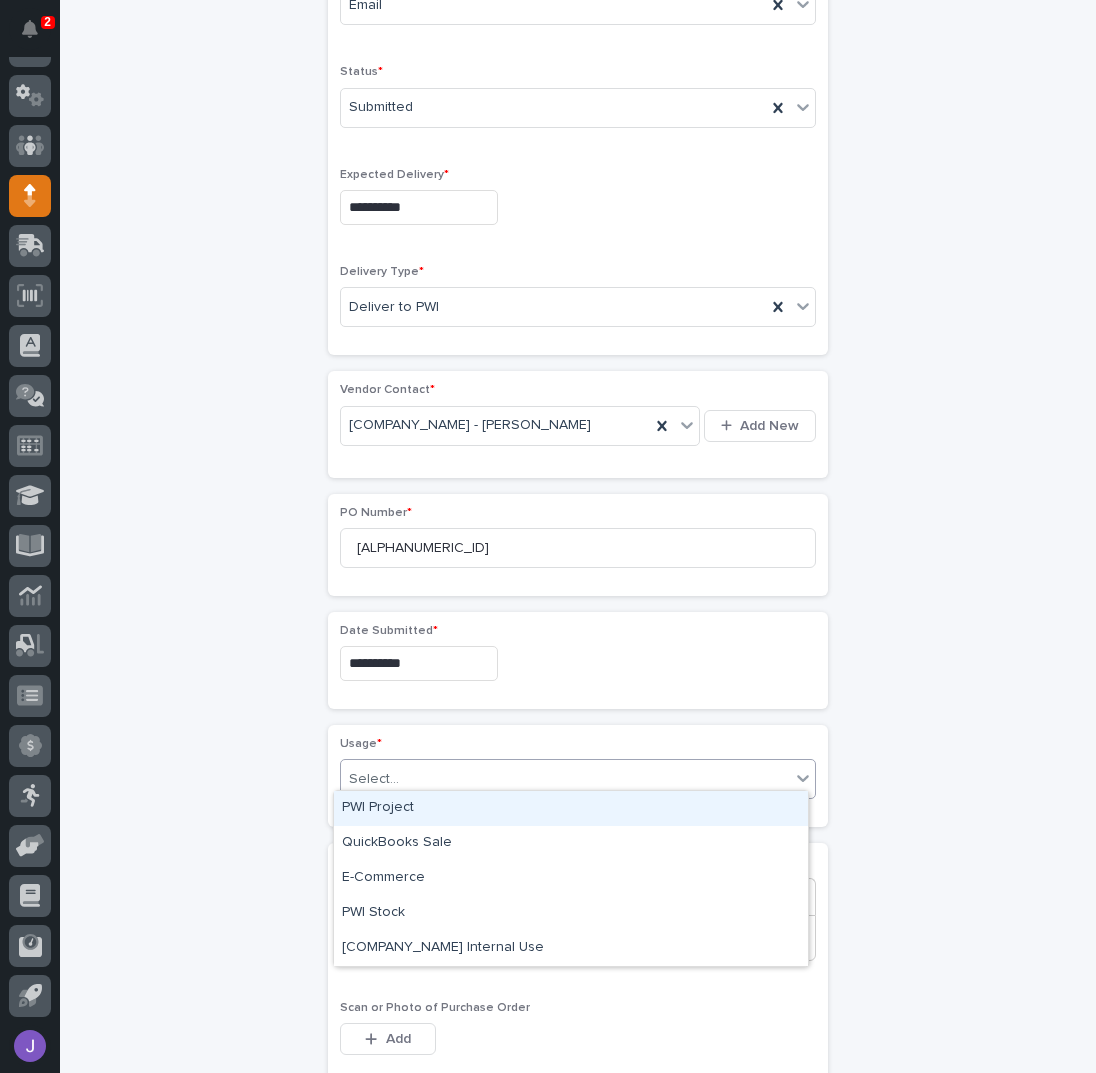 click on "PWI Project" at bounding box center [571, 808] 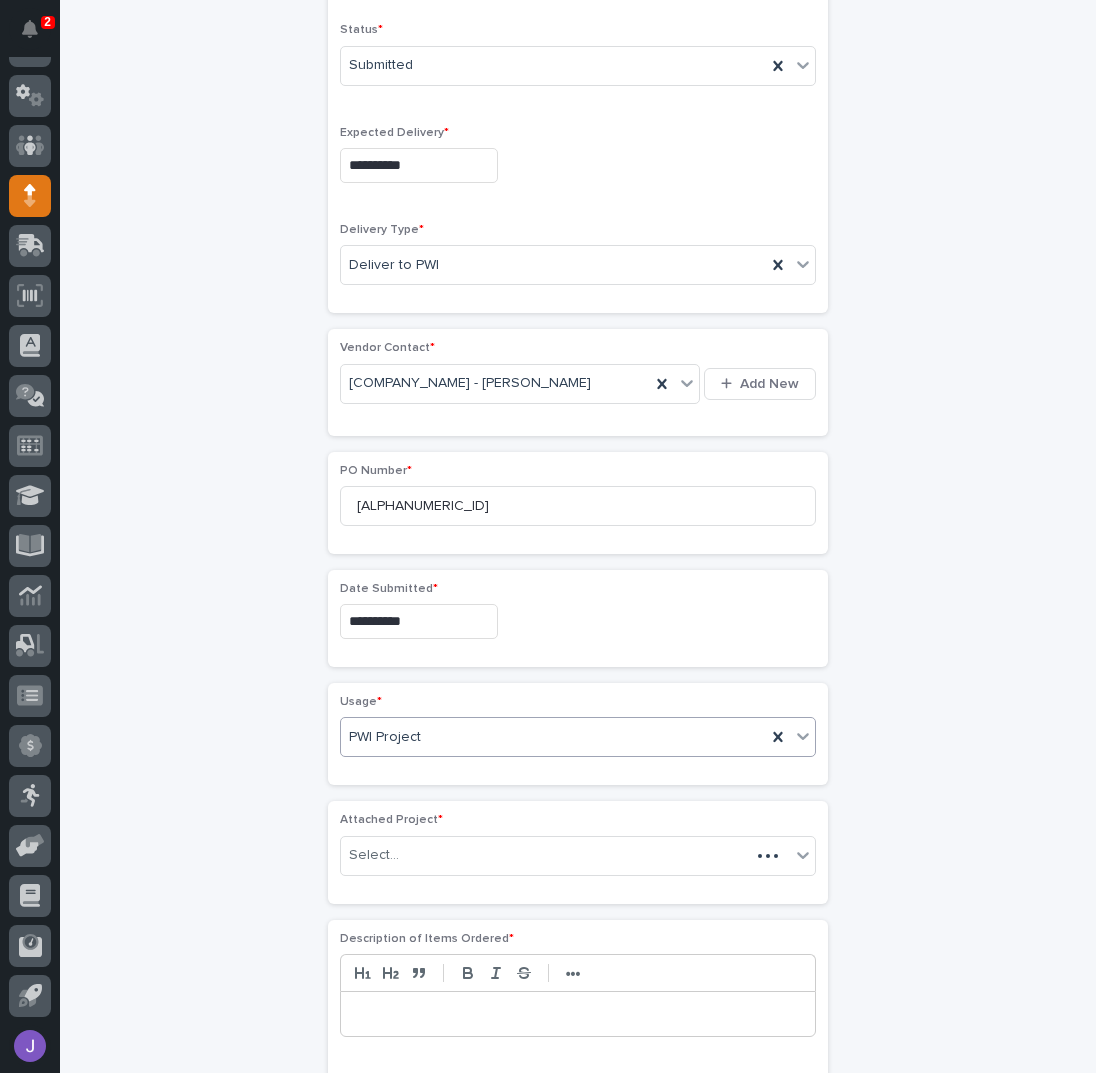 scroll, scrollTop: 655, scrollLeft: 0, axis: vertical 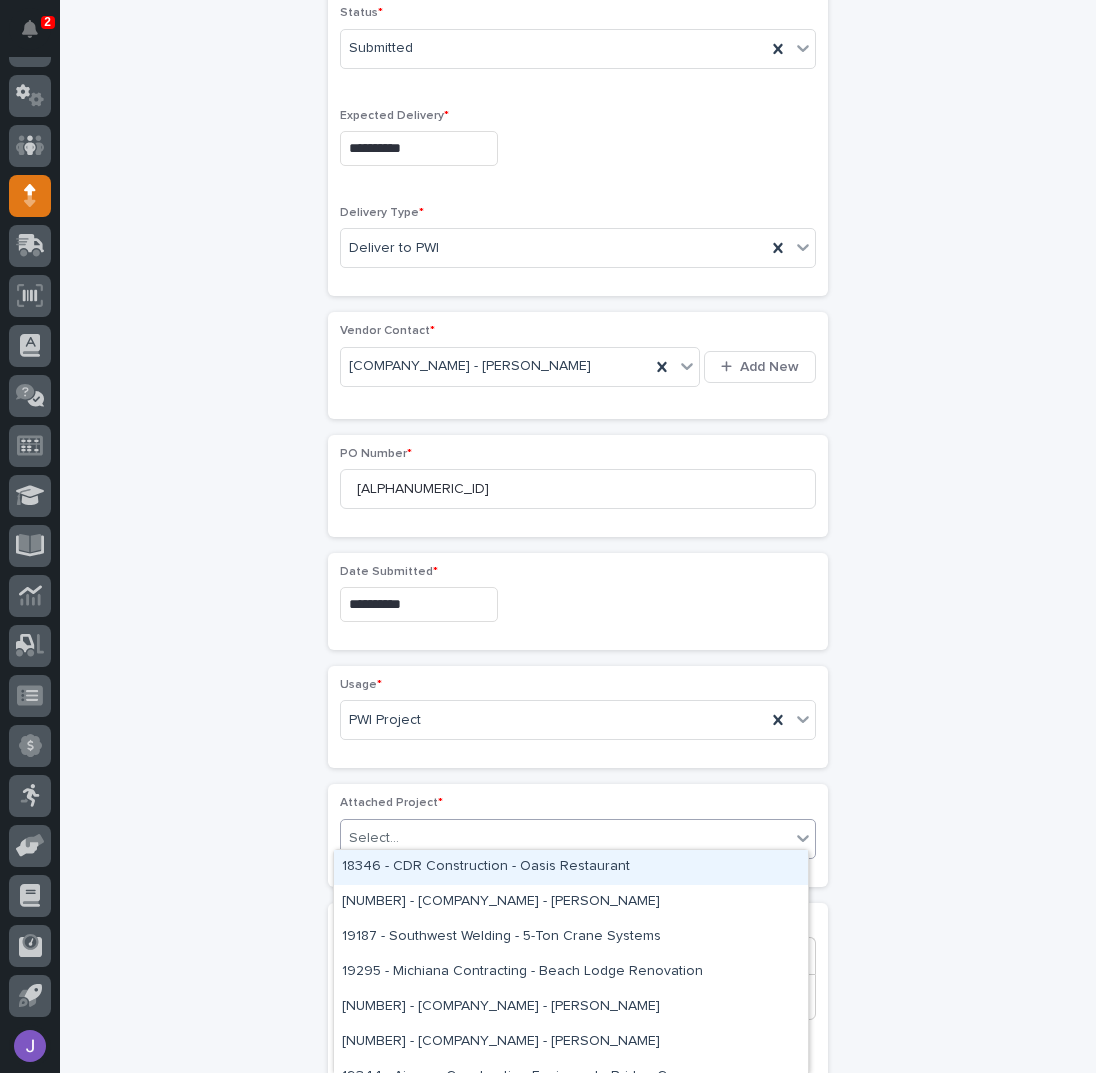 click on "Select..." at bounding box center (565, 838) 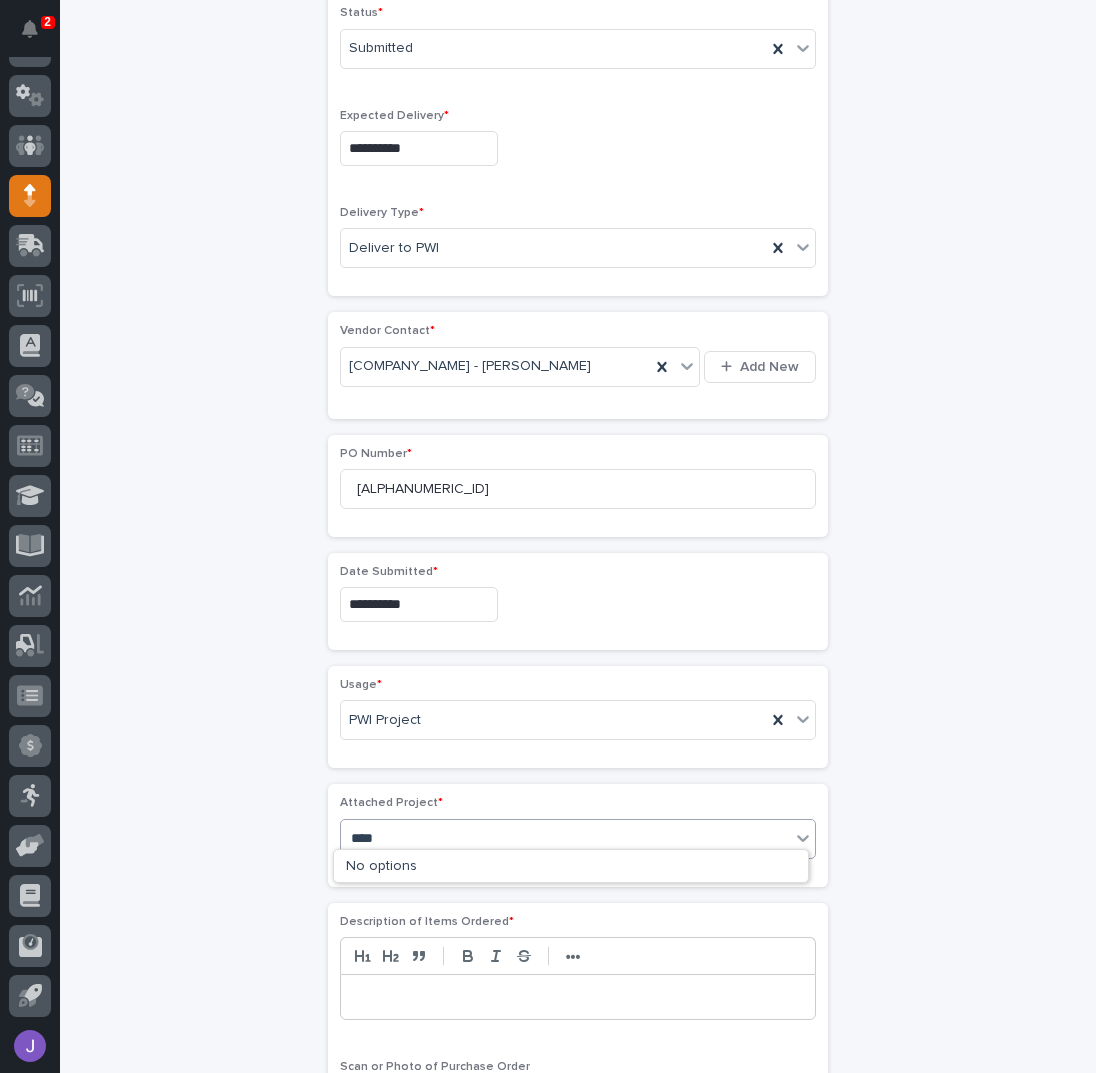 type on "*****" 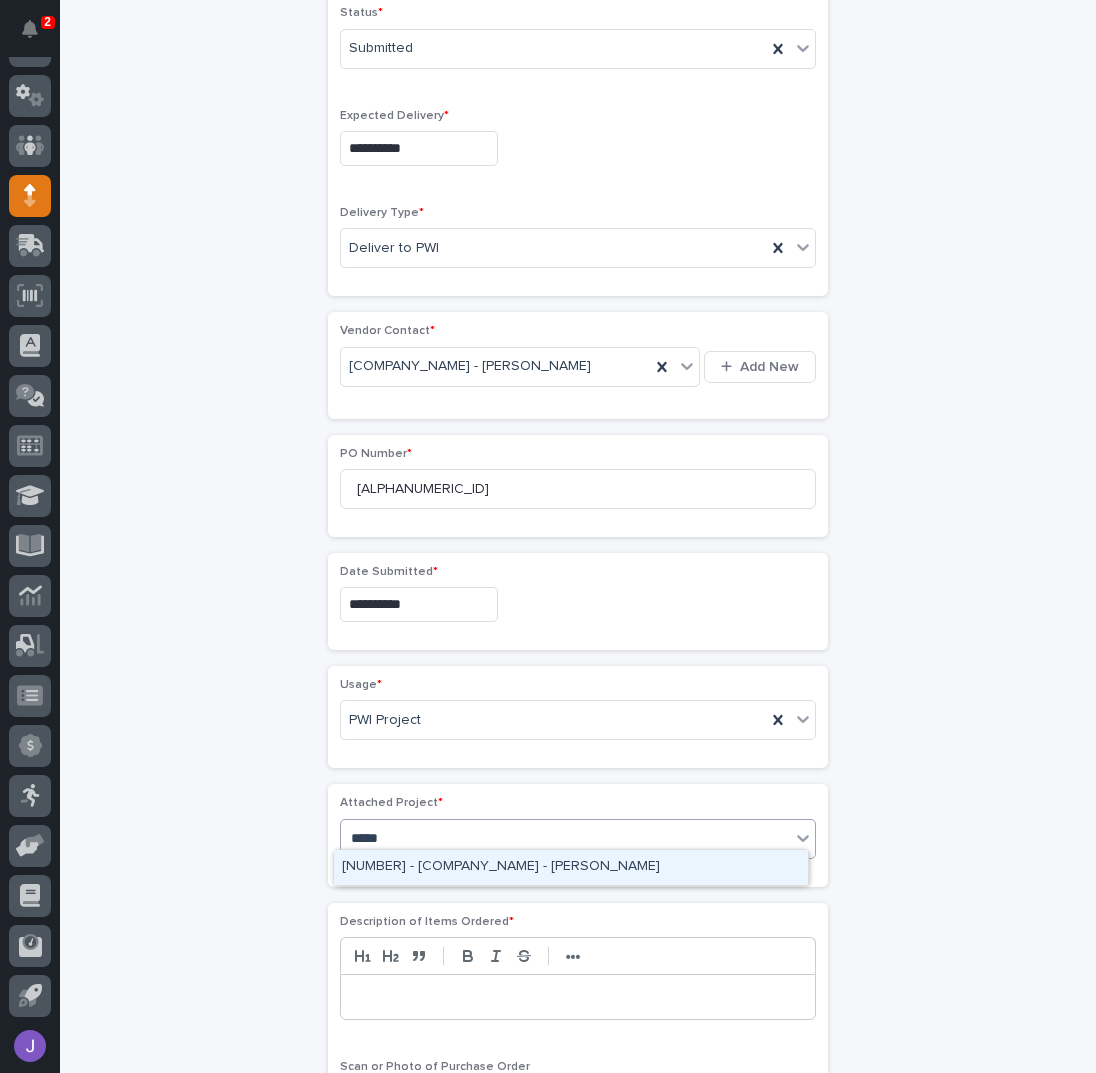 type 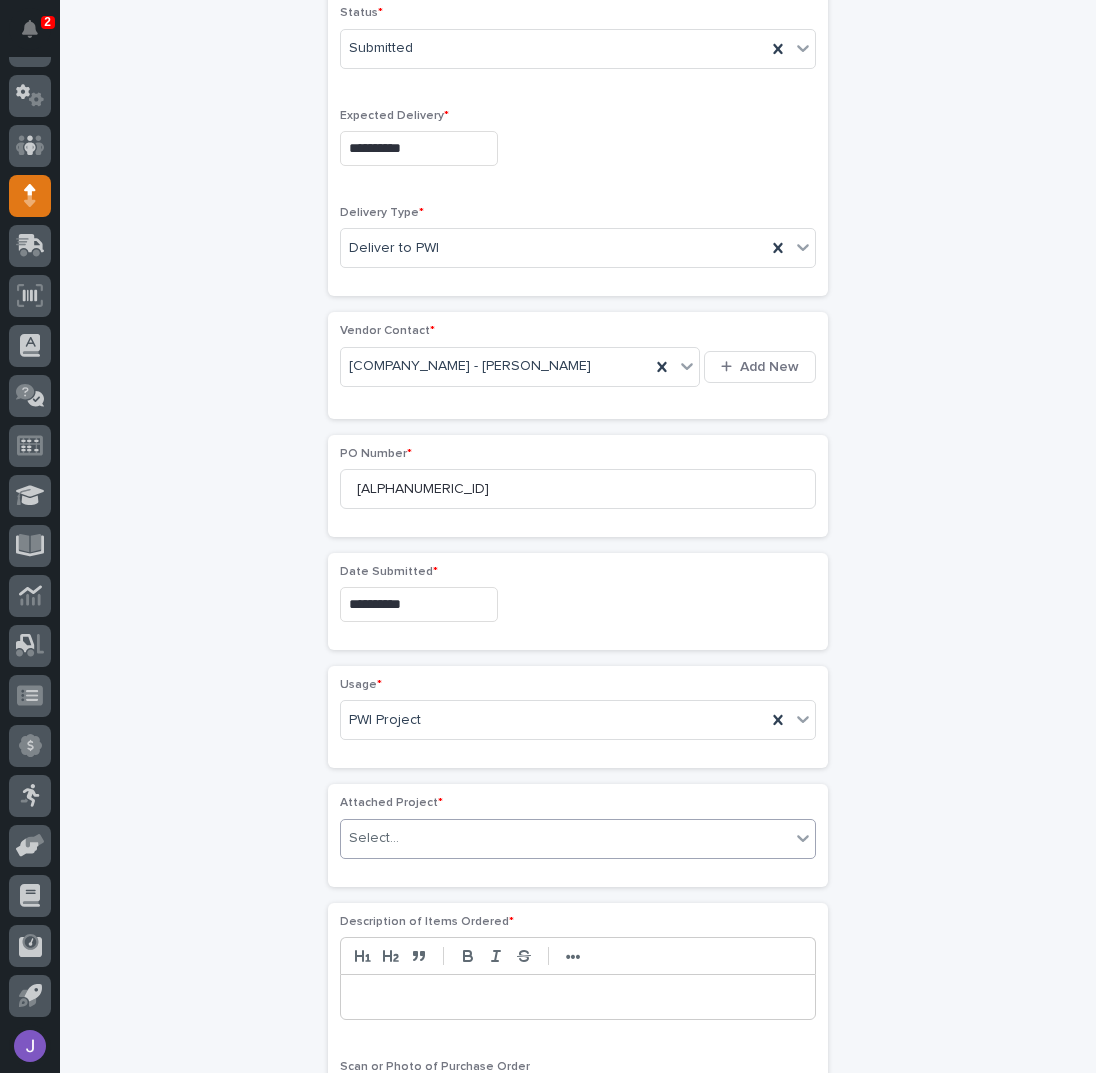 scroll, scrollTop: 668, scrollLeft: 0, axis: vertical 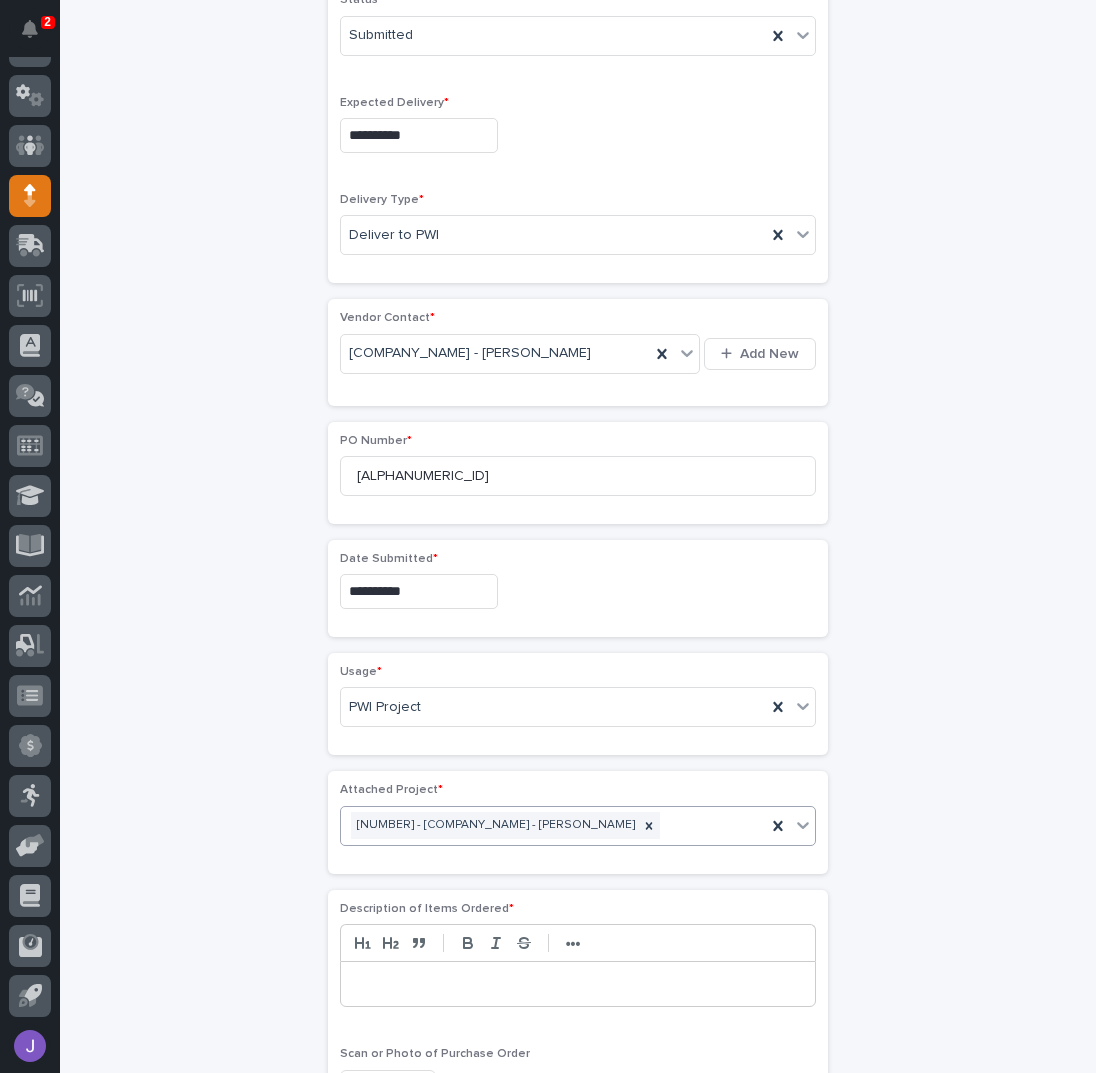 click at bounding box center [578, 984] 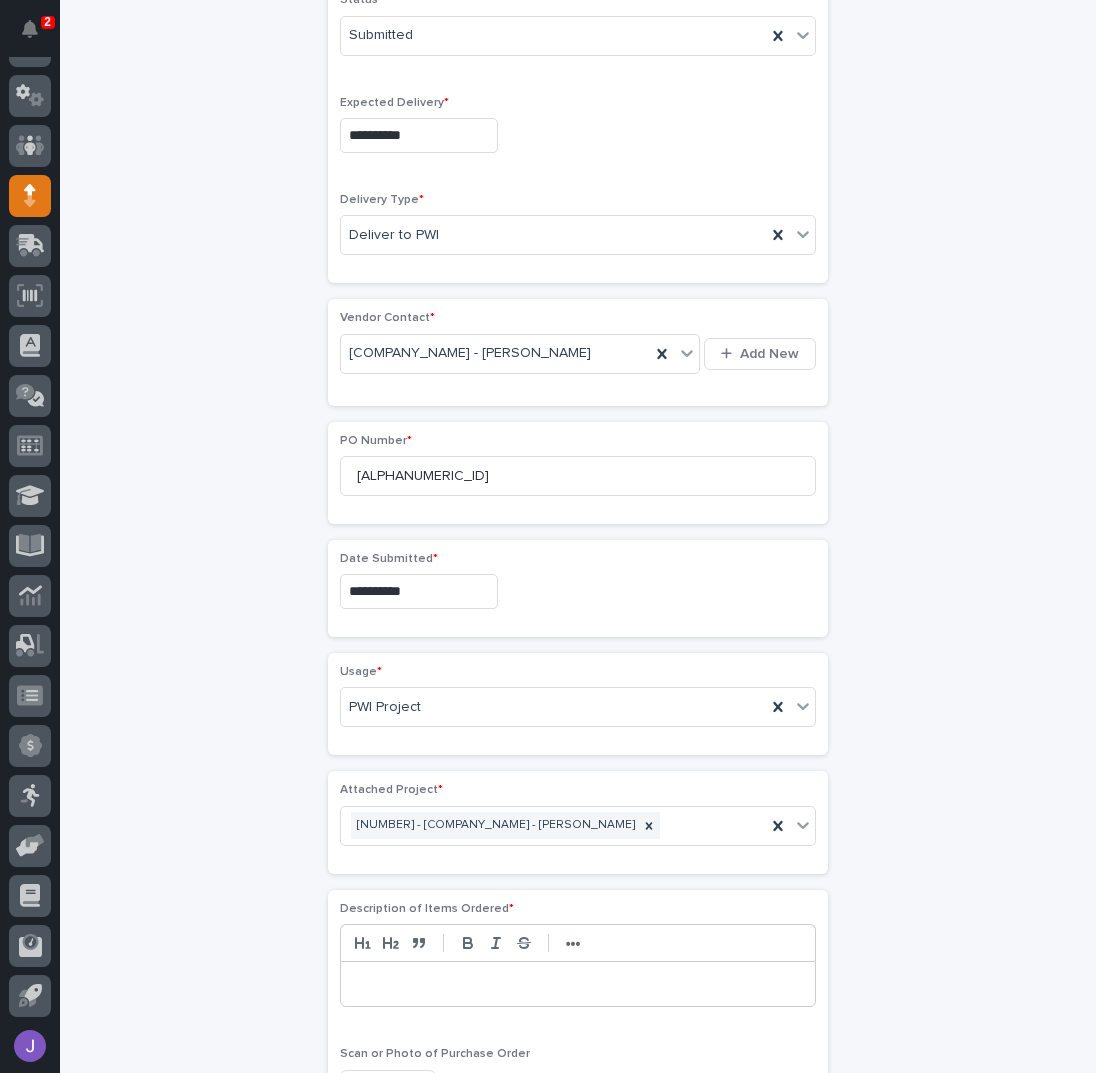 type 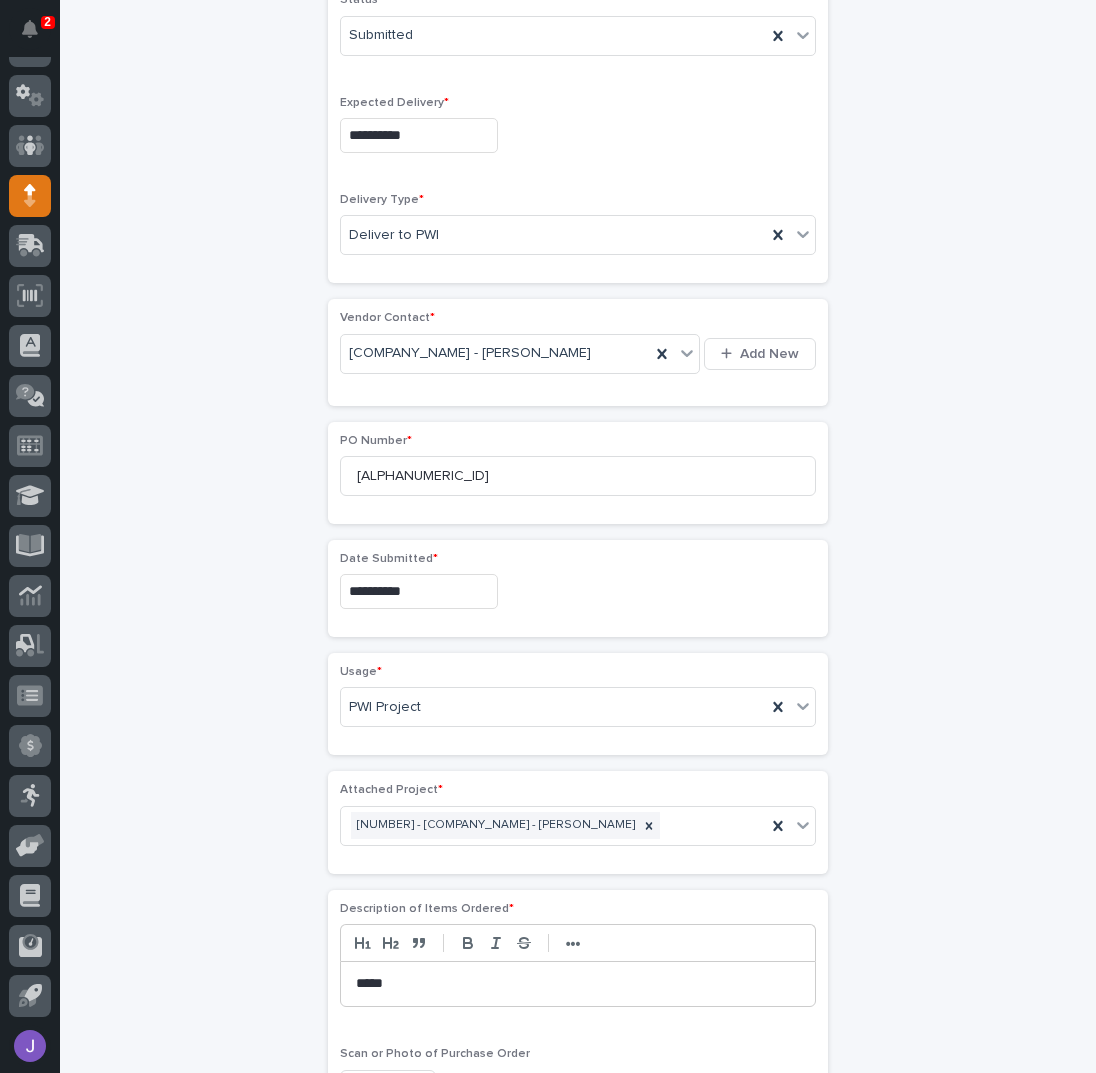 click on "**********" at bounding box center [578, 569] 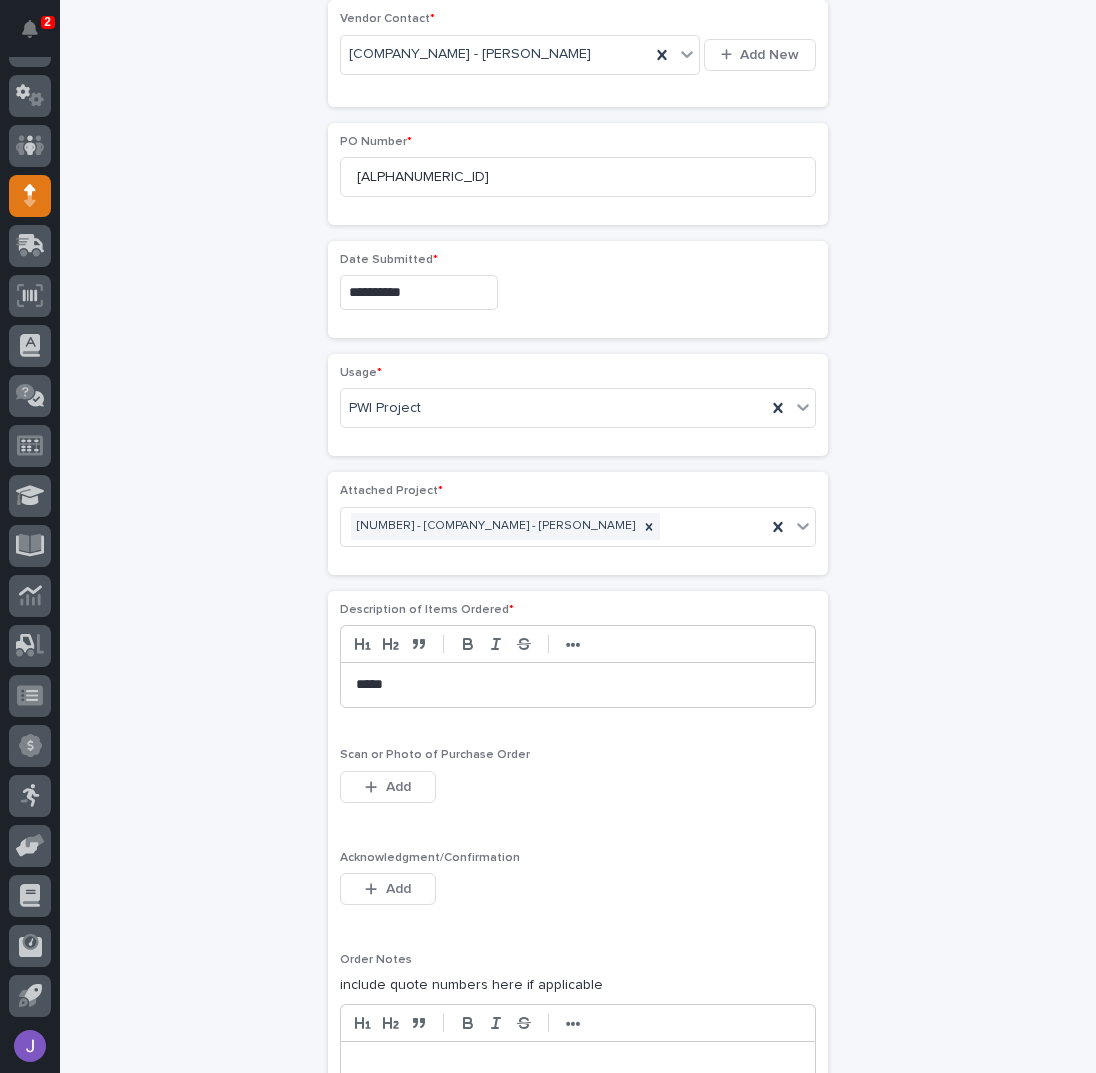 scroll, scrollTop: 1068, scrollLeft: 0, axis: vertical 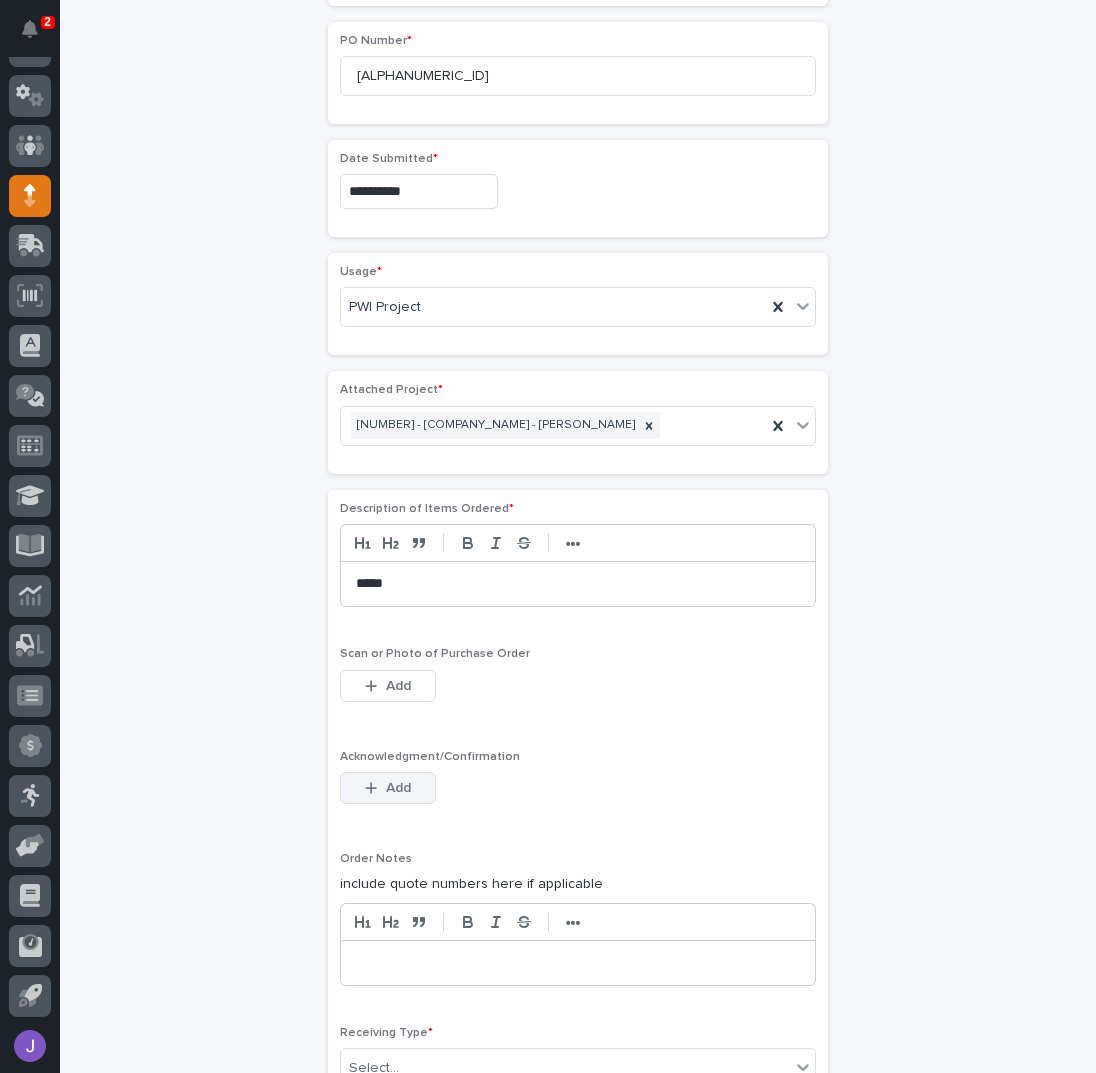 click on "Add" at bounding box center (398, 788) 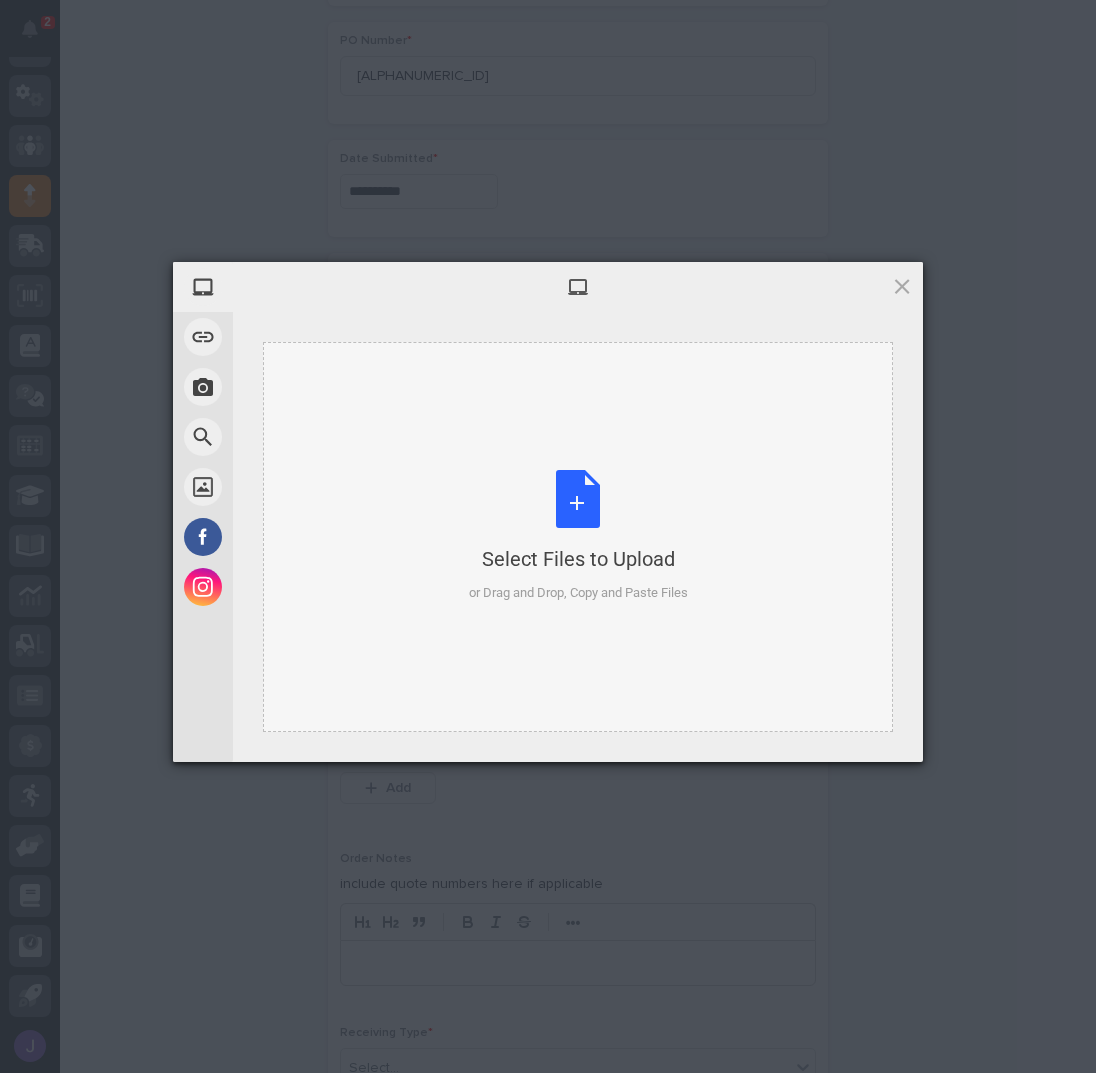 click on "Select Files to Upload
or Drag and Drop, Copy and Paste Files" at bounding box center (578, 536) 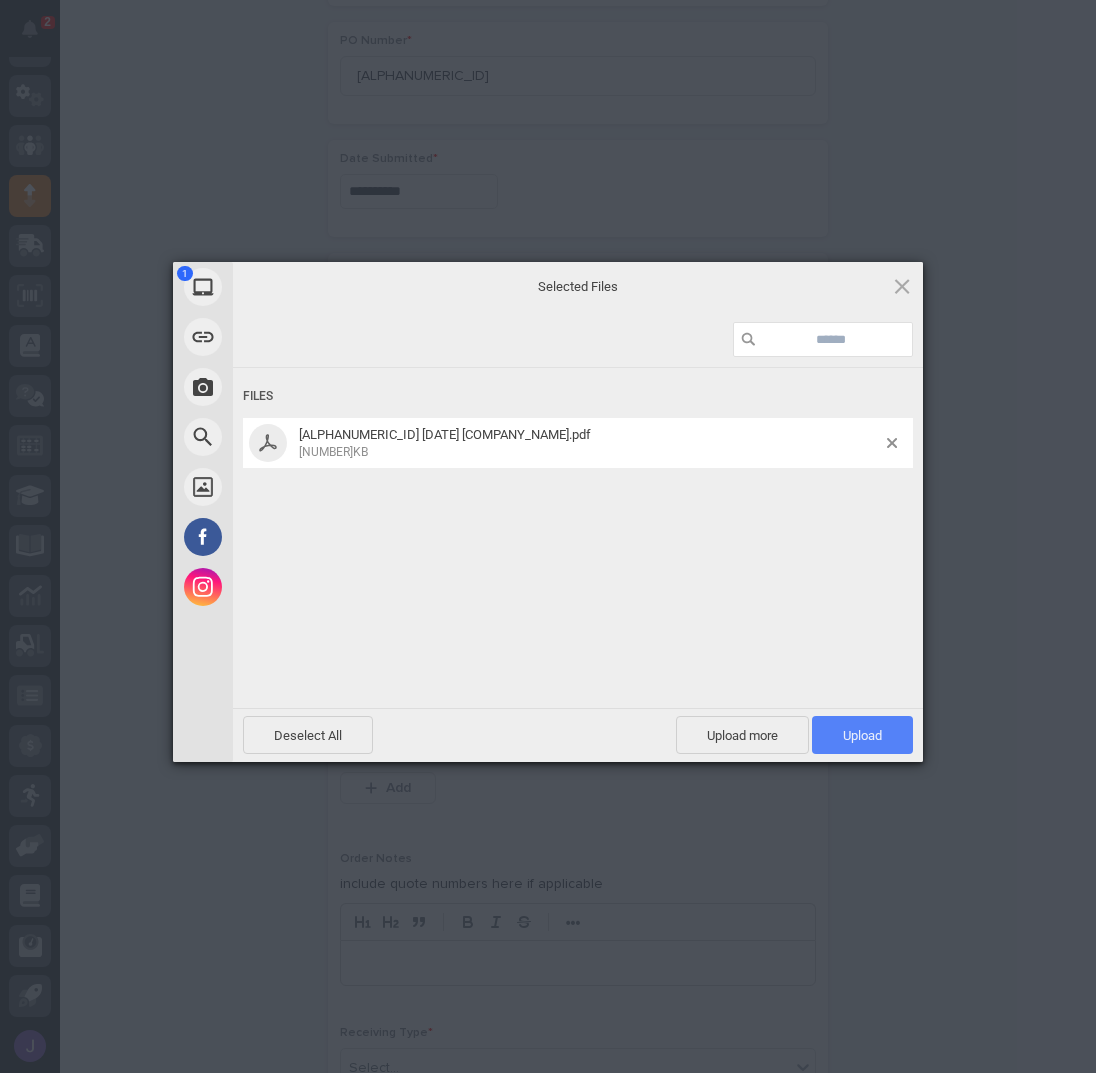 click on "Upload
1" at bounding box center [862, 735] 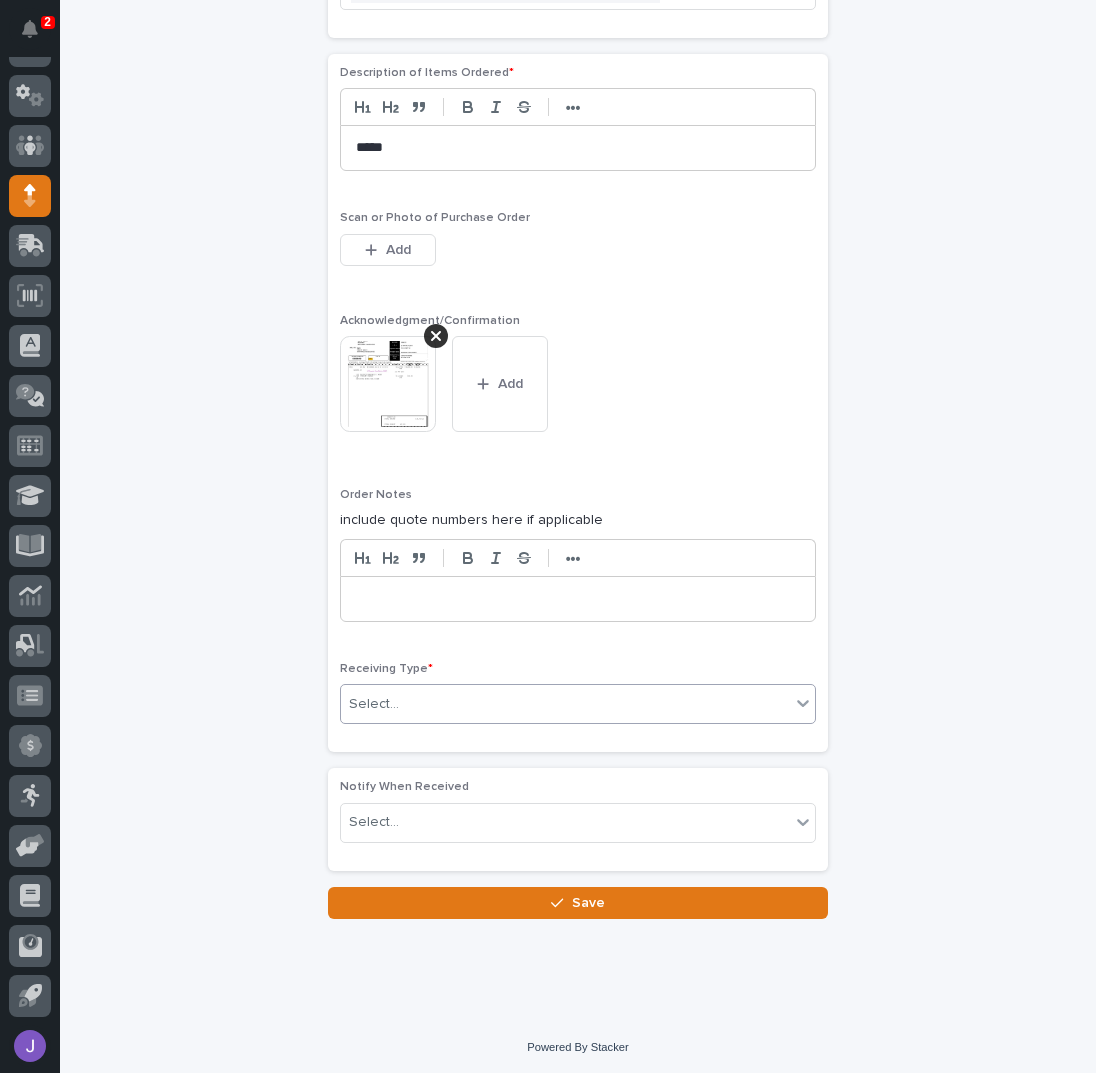 click on "Select..." at bounding box center [565, 704] 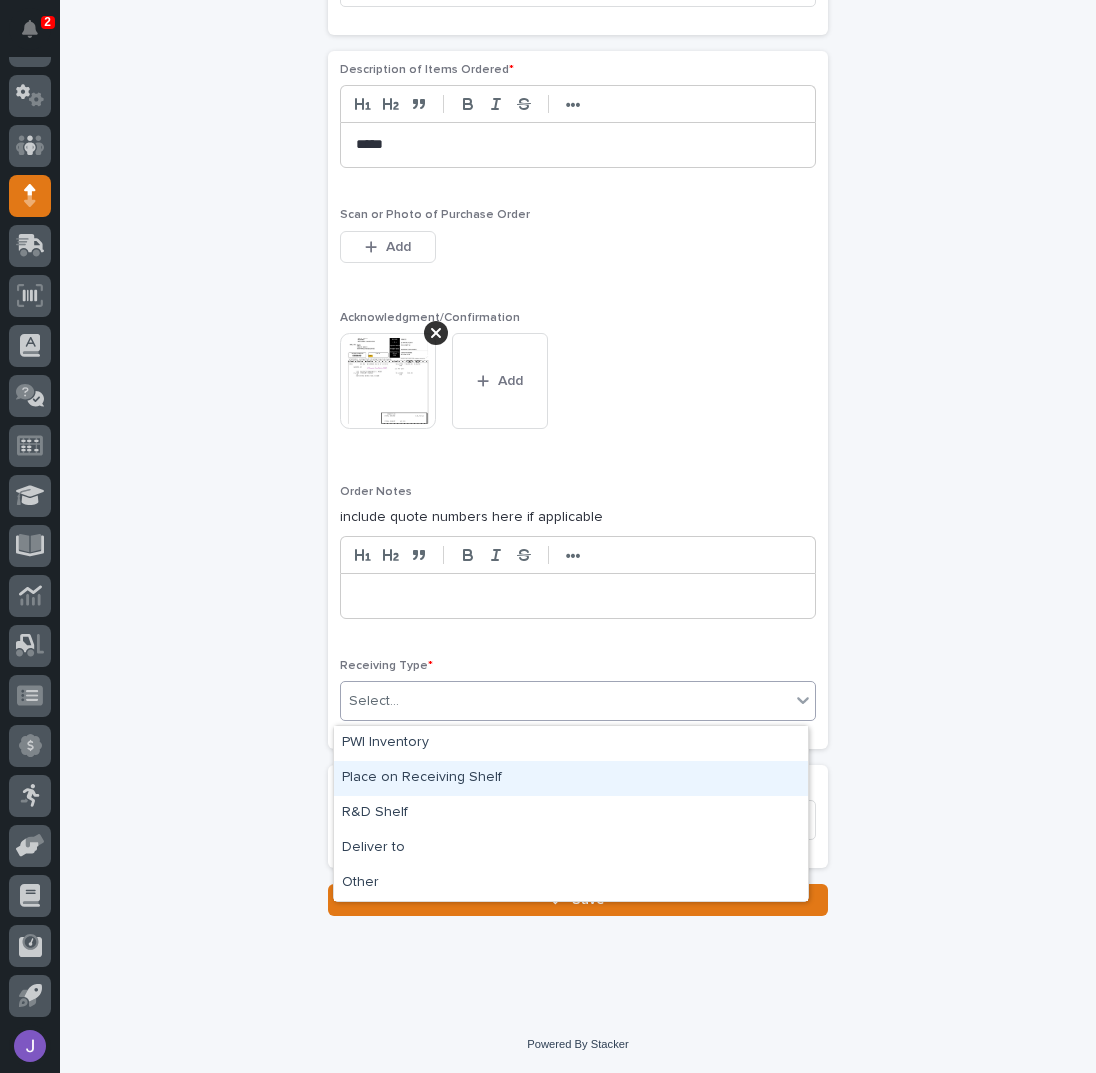 scroll, scrollTop: 1517, scrollLeft: 0, axis: vertical 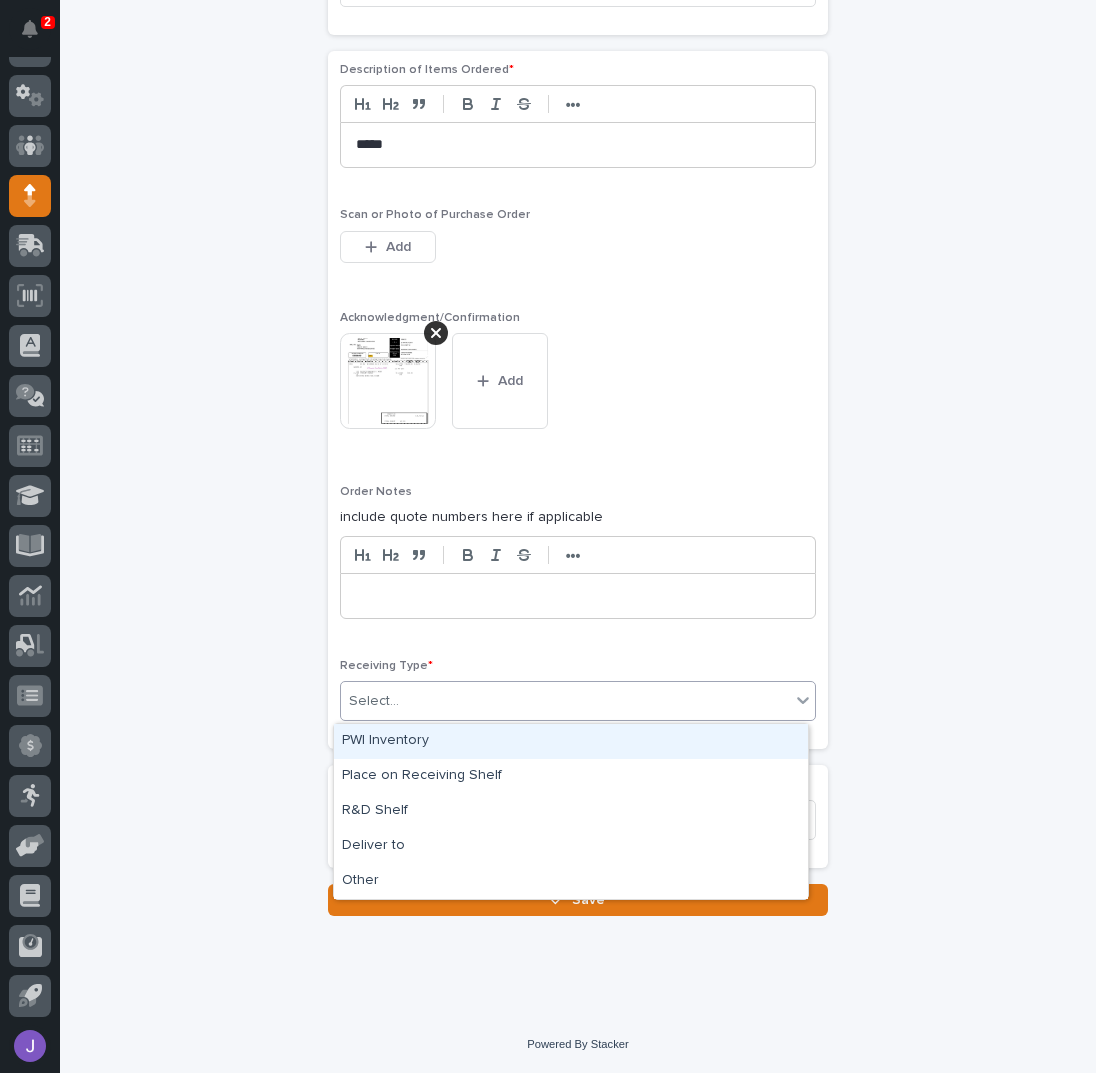 click on "PWI Inventory" at bounding box center (571, 741) 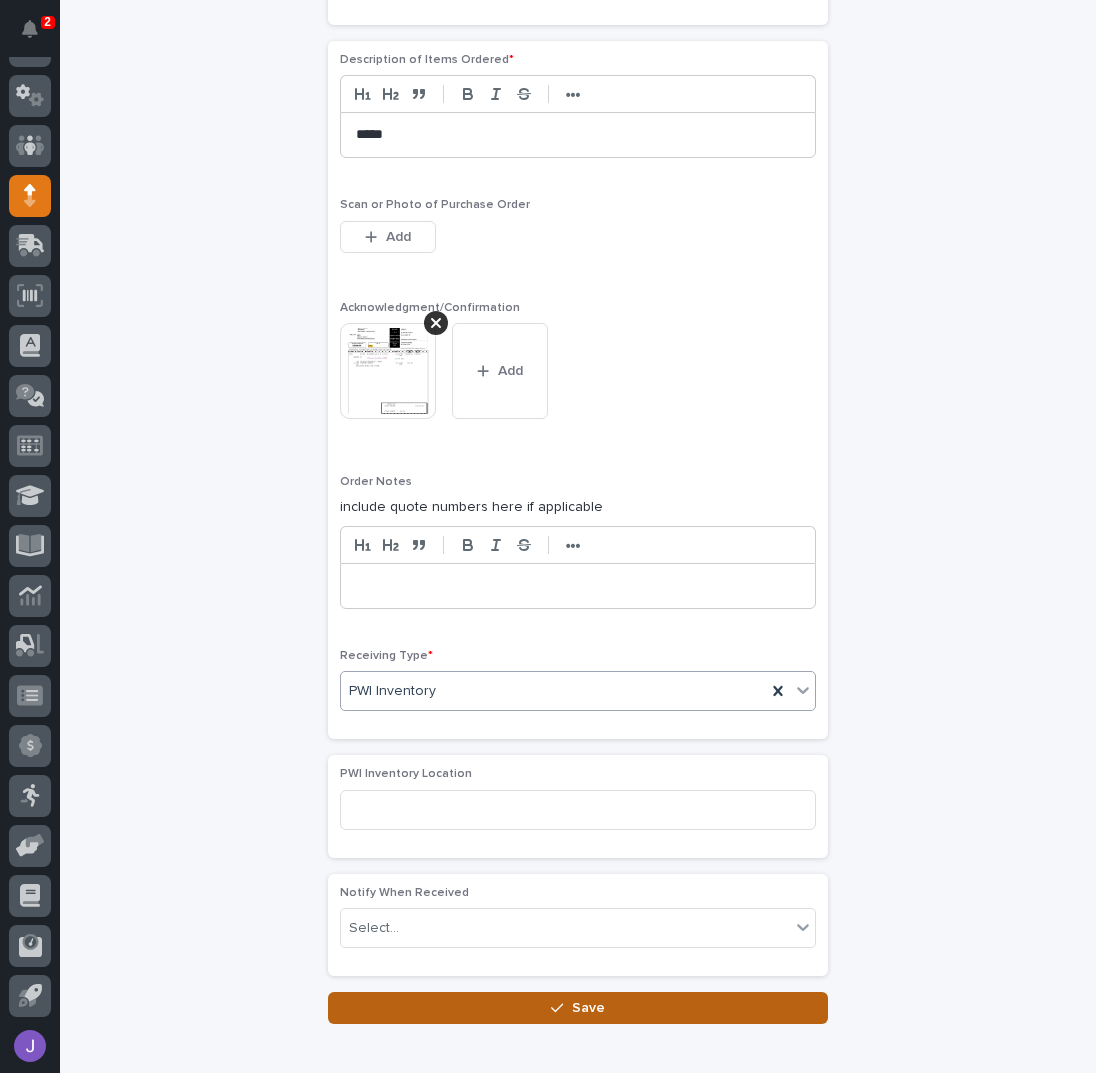 click on "Save" at bounding box center [578, 1008] 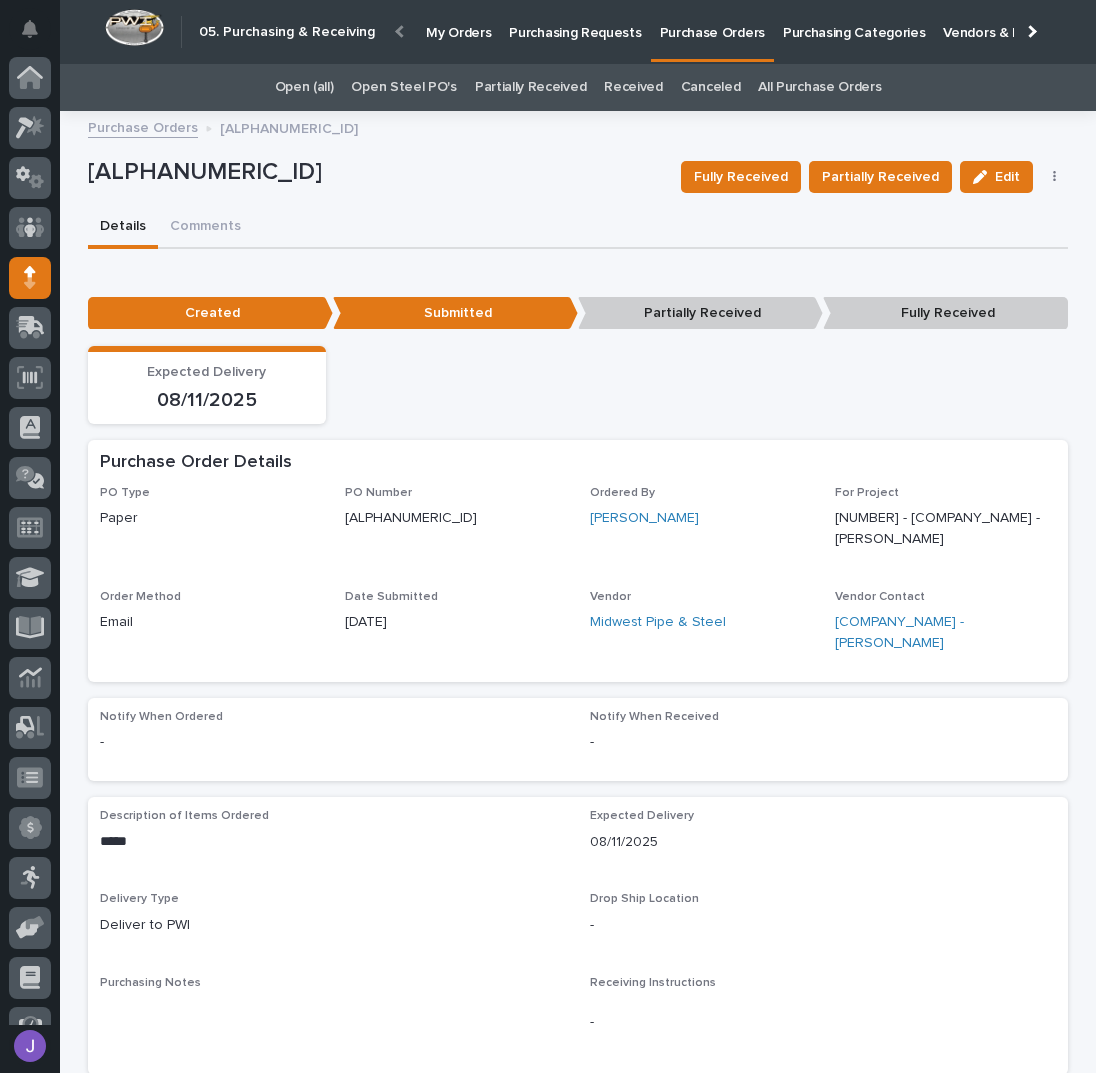 scroll, scrollTop: 82, scrollLeft: 0, axis: vertical 